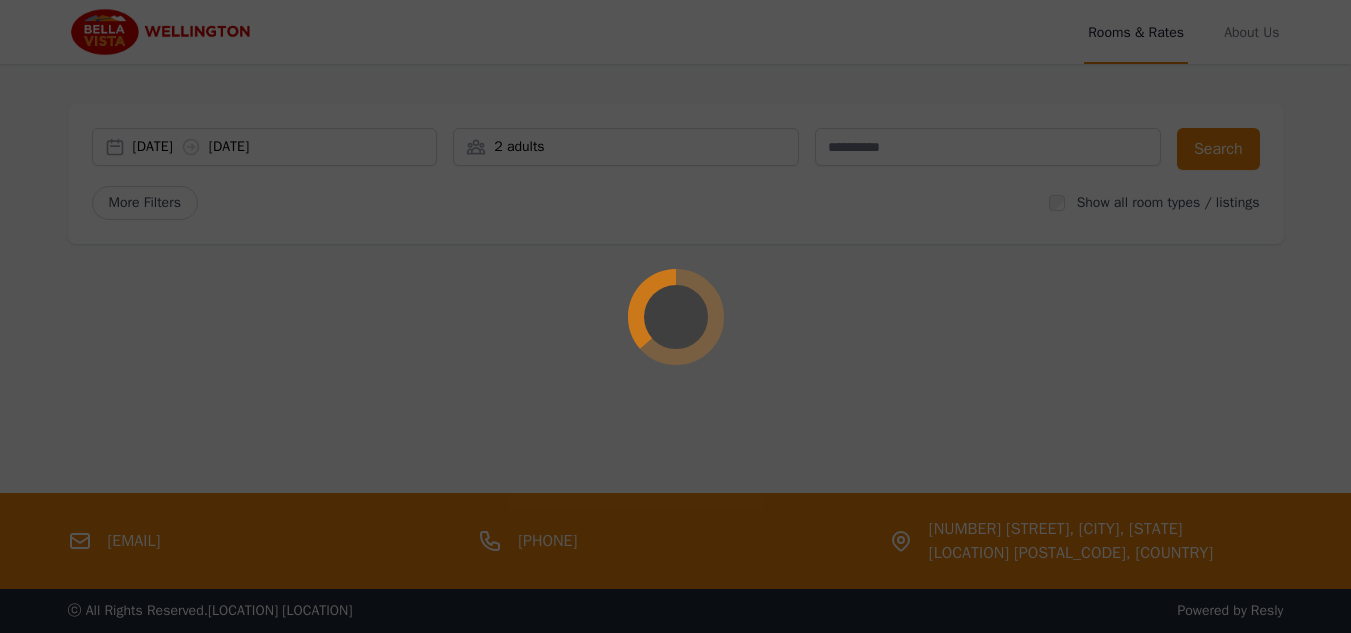 scroll, scrollTop: 0, scrollLeft: 0, axis: both 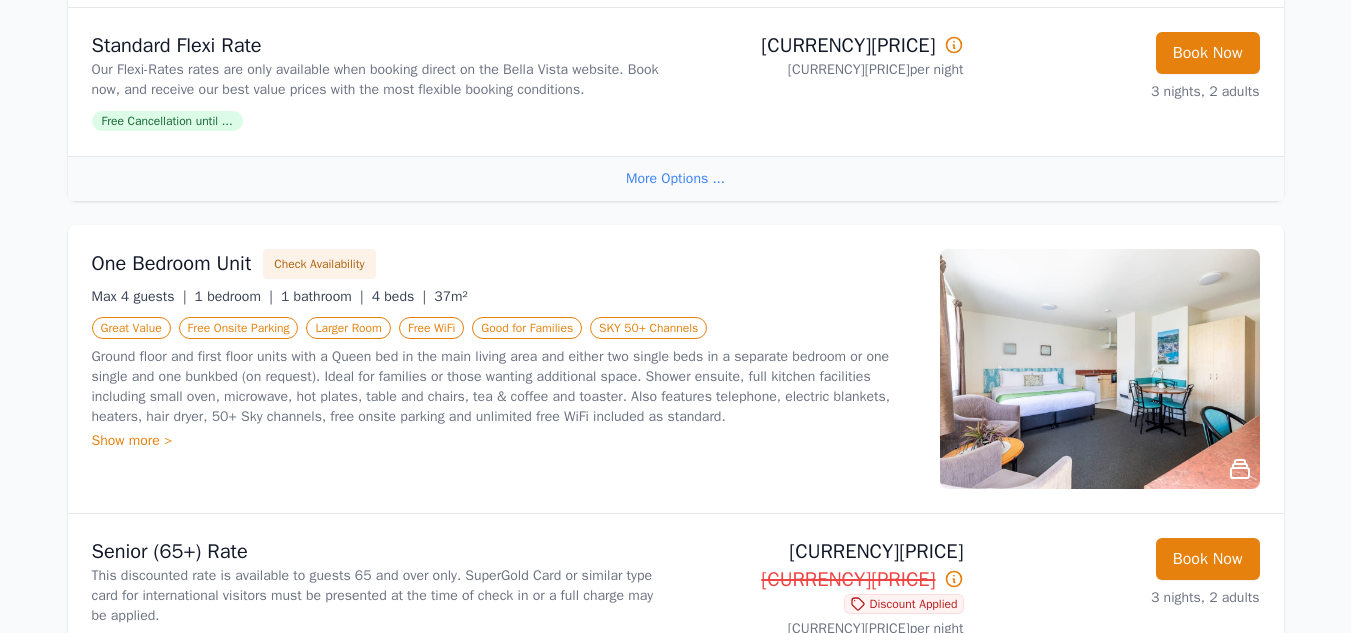 click at bounding box center (1100, 369) 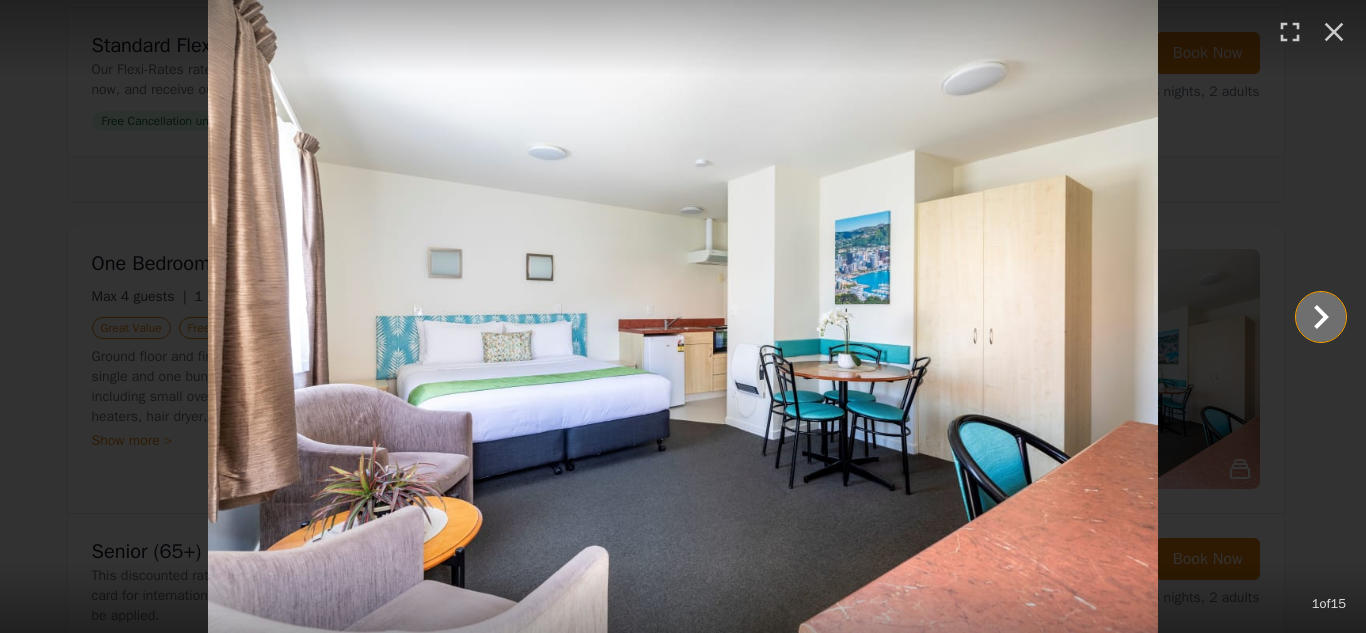 click 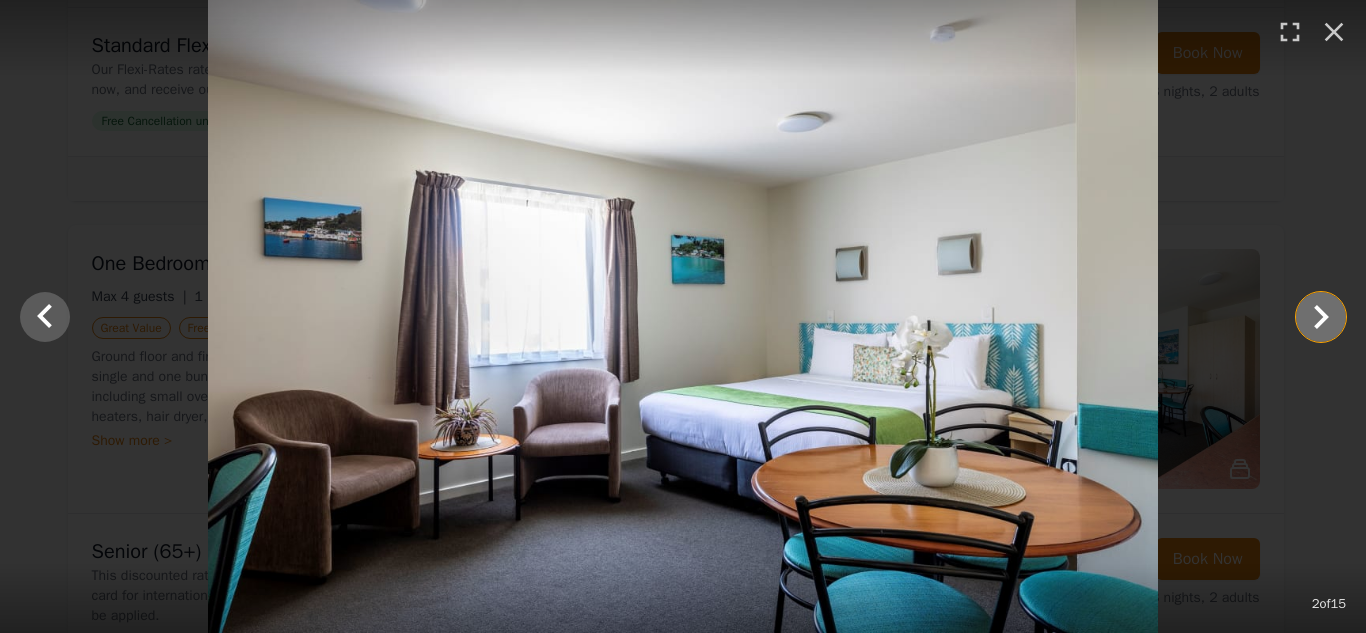 click 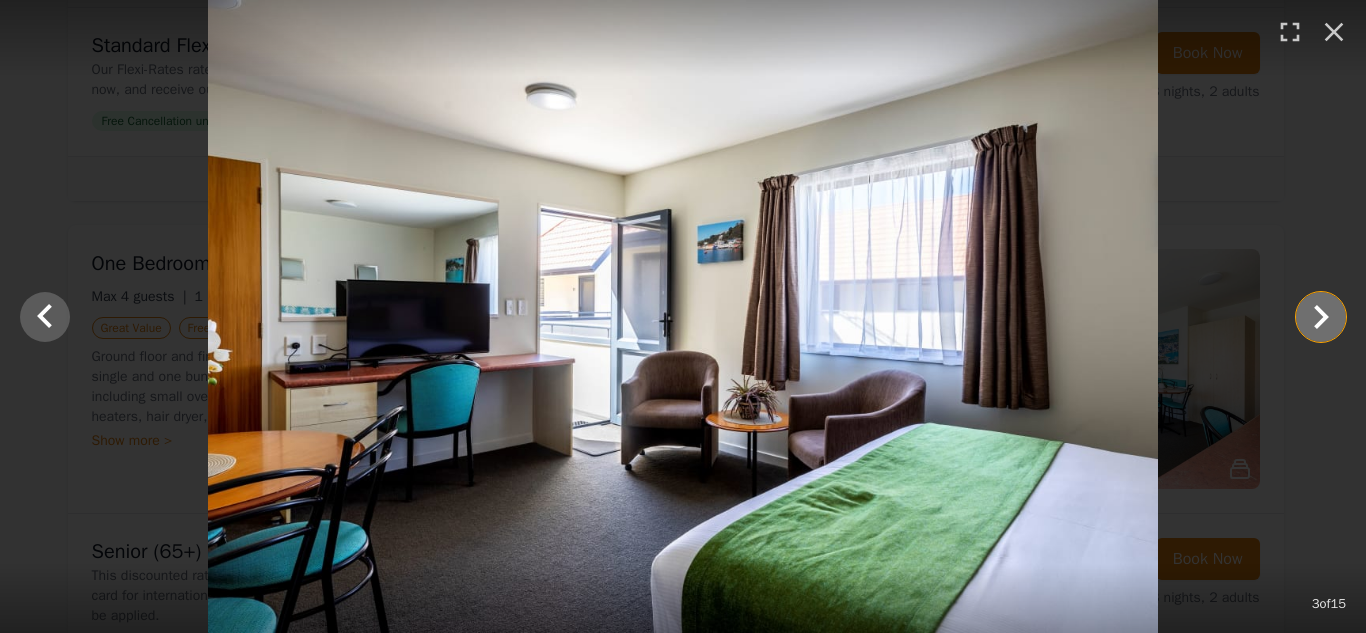 click 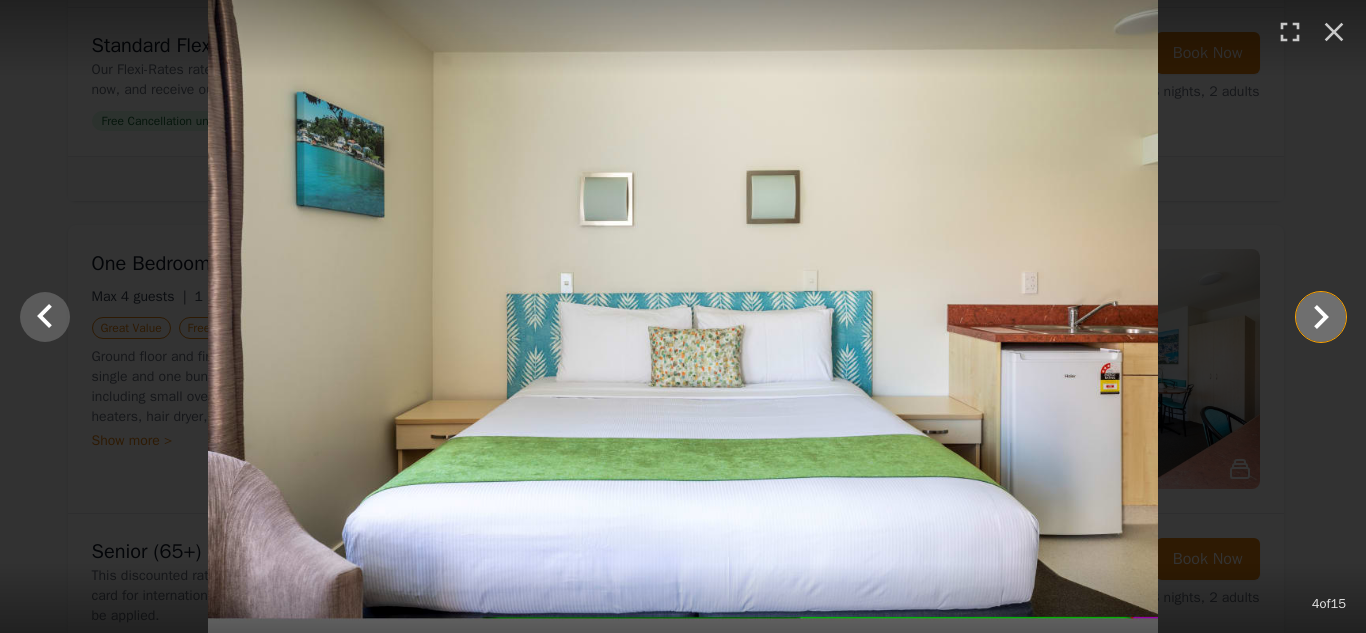 click 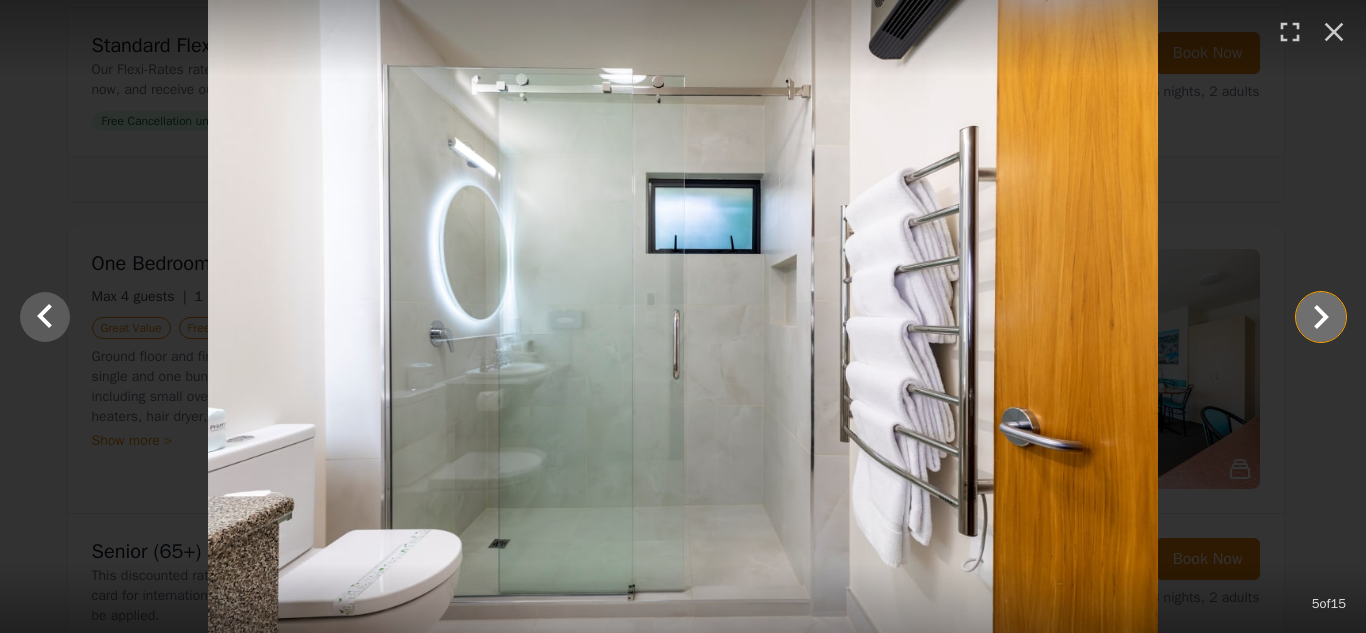 click 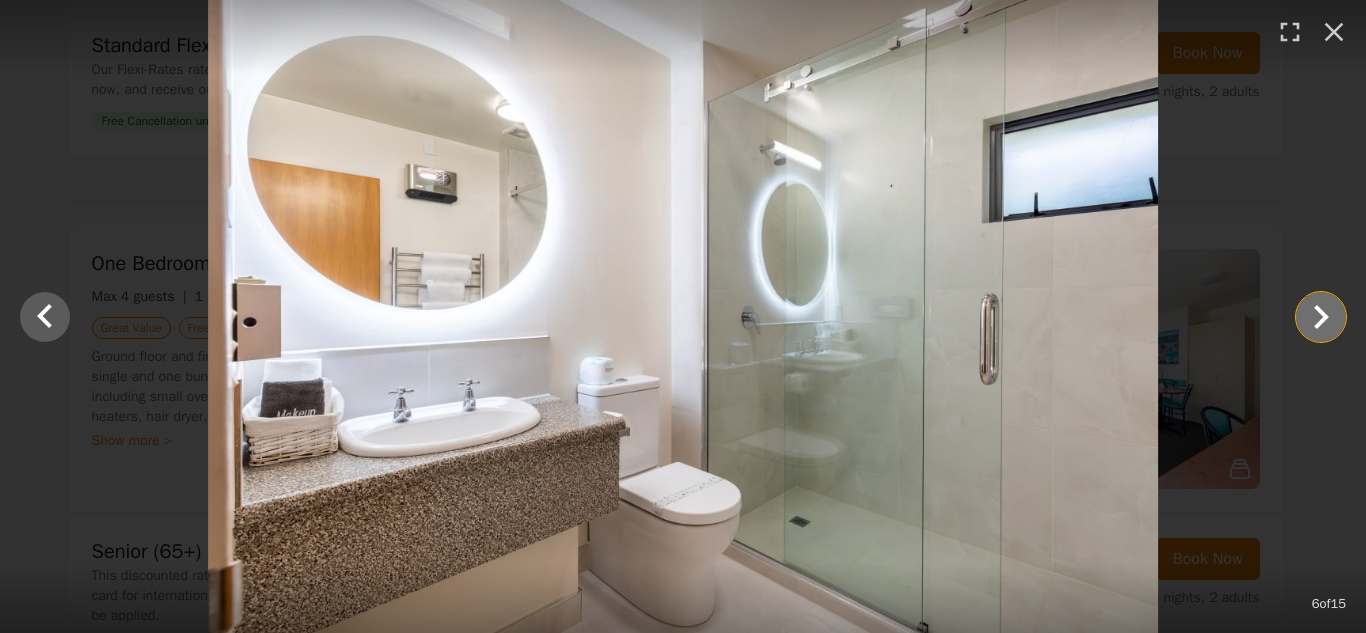 click 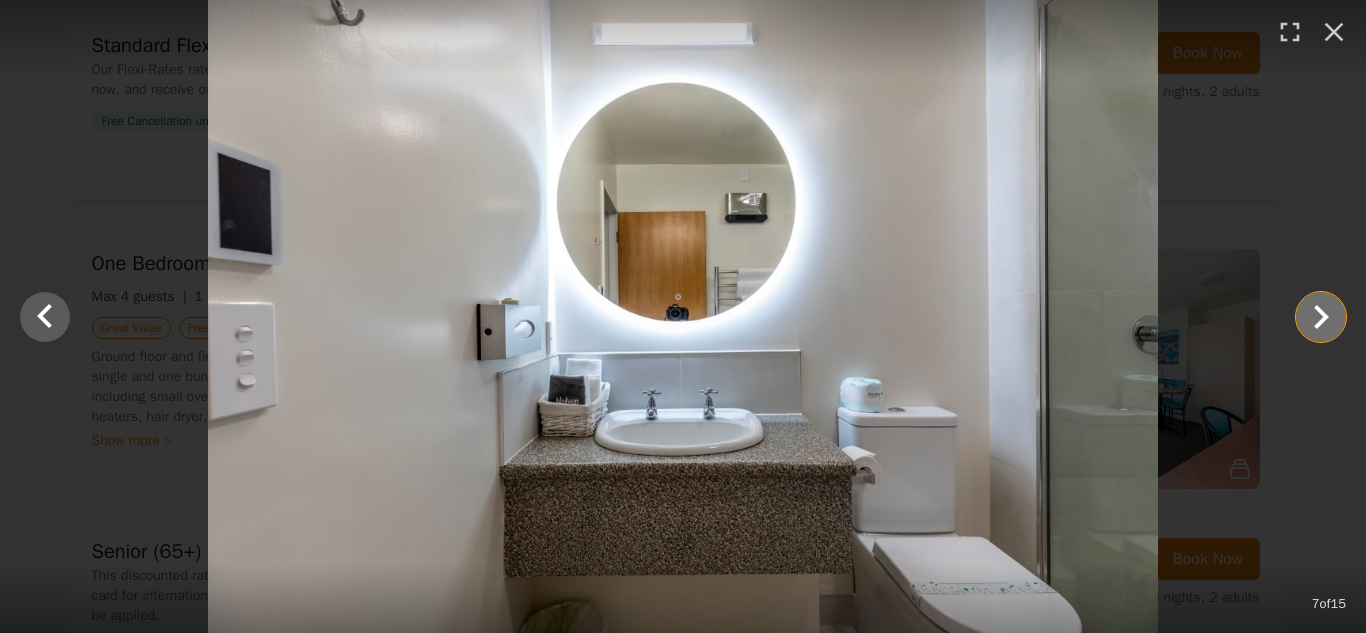 click 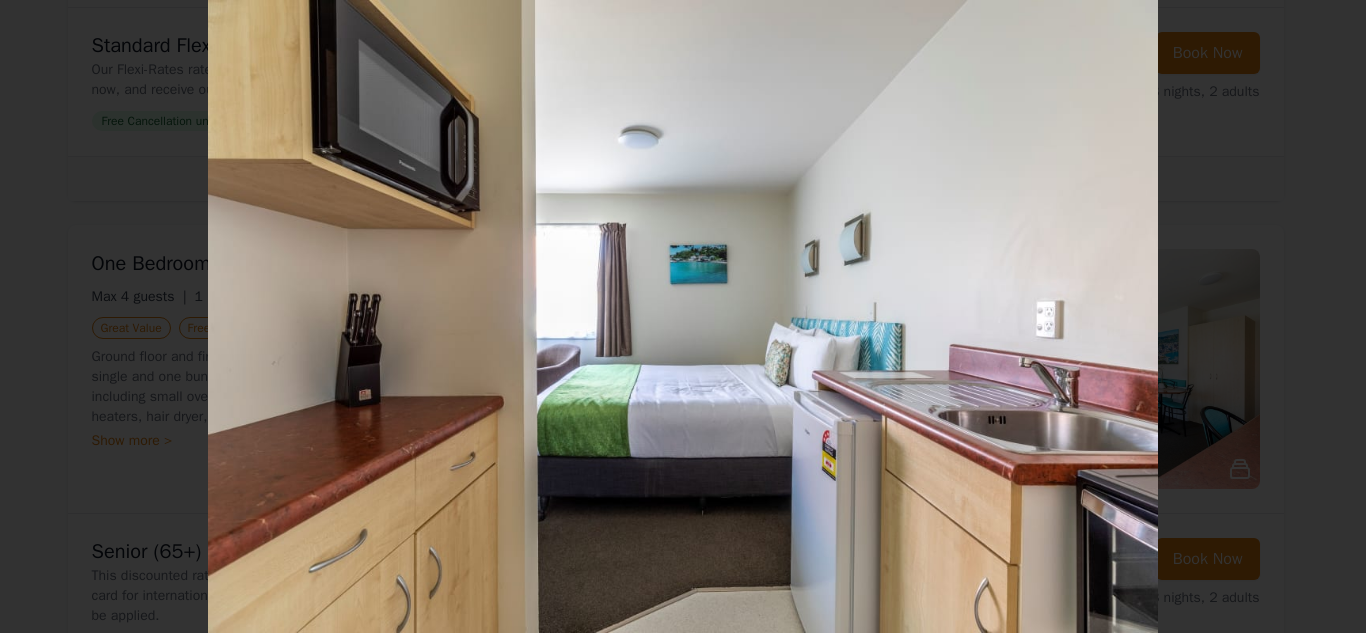 click 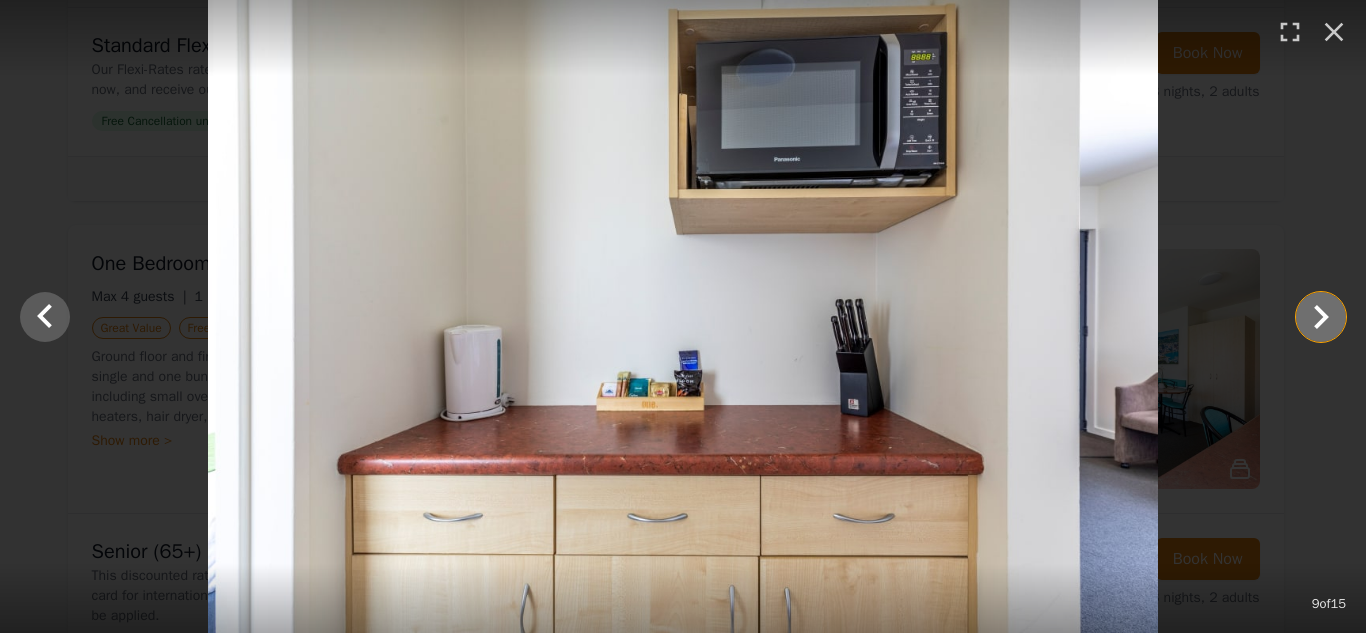click 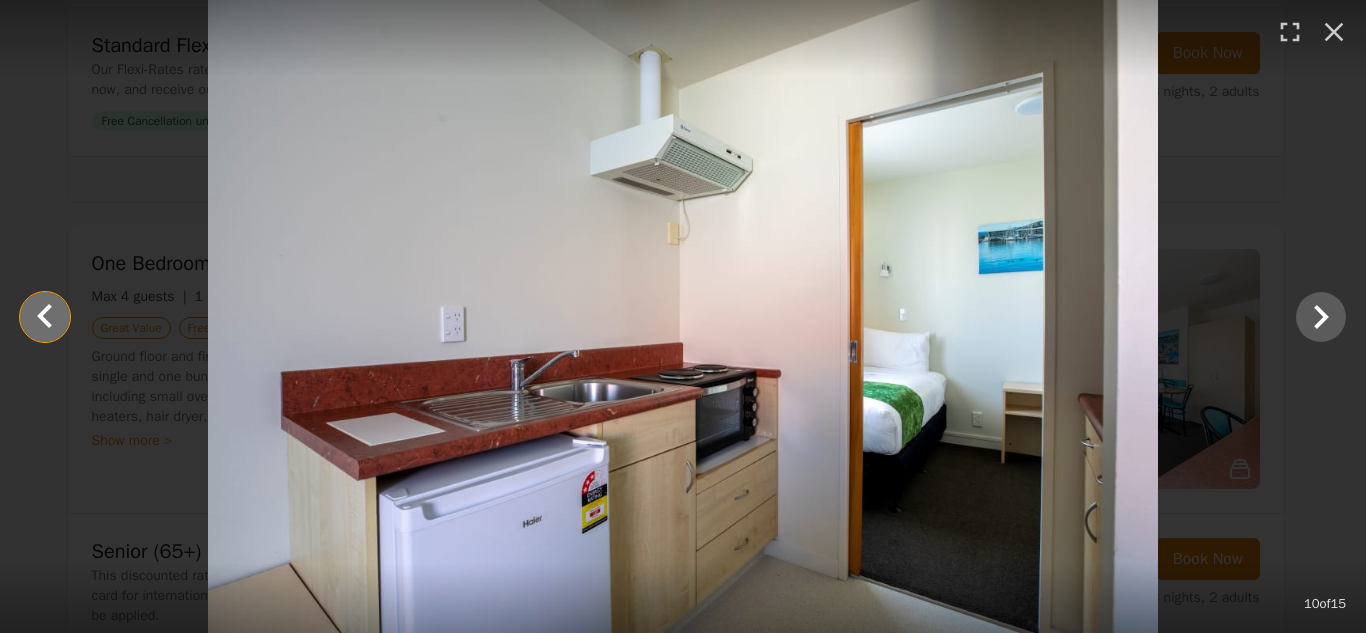 click 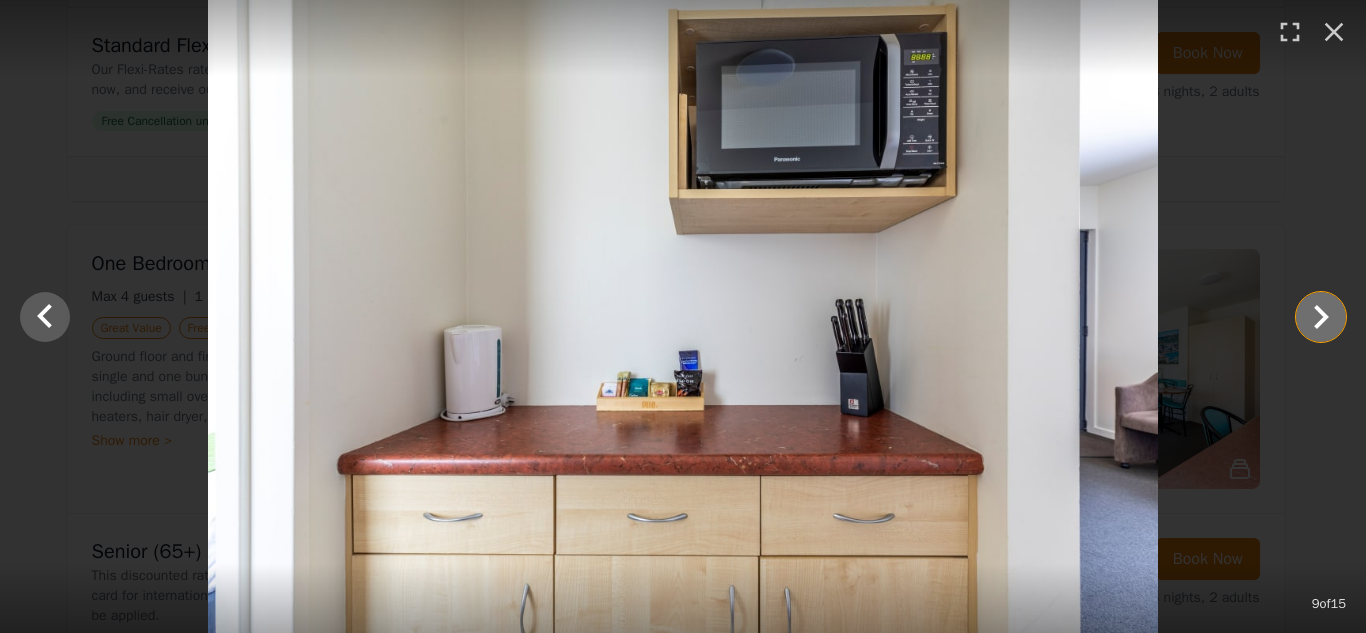 click 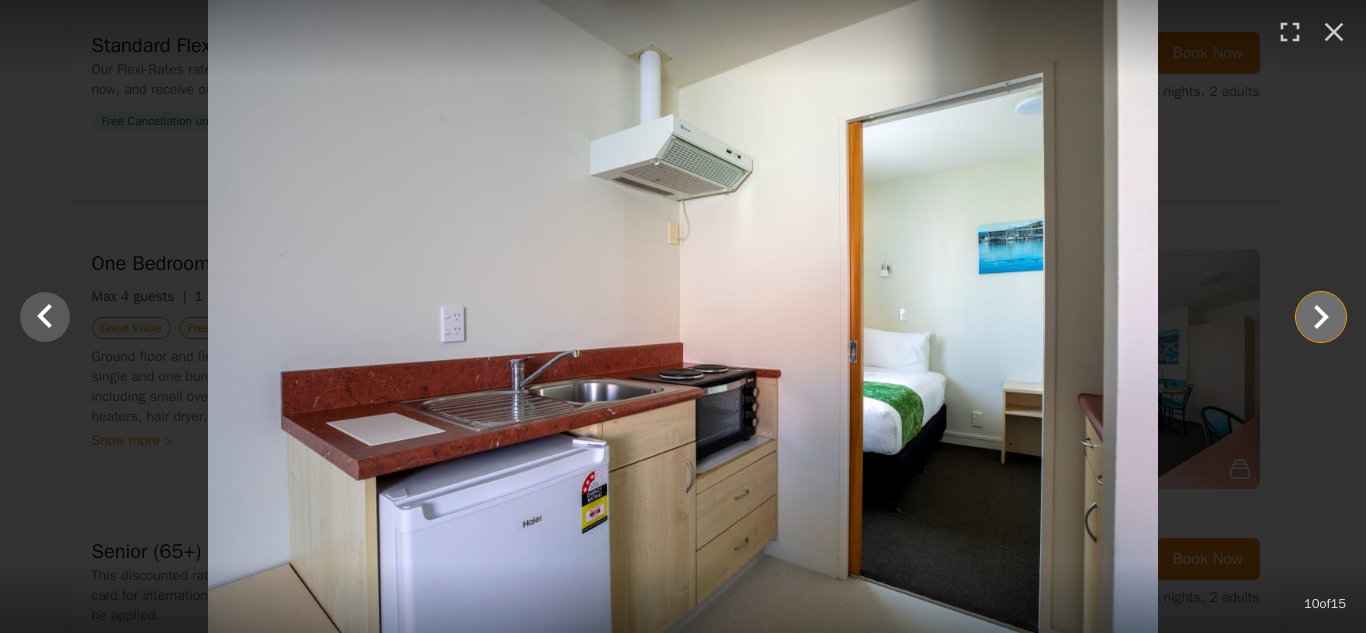 click 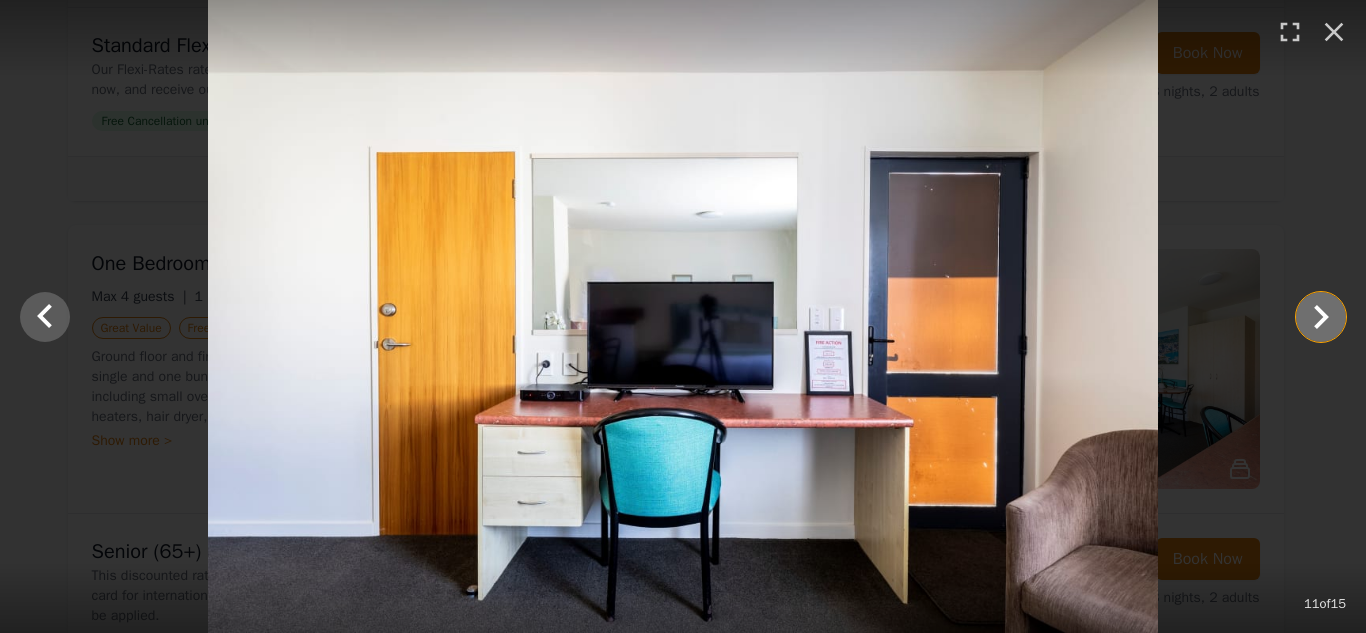 click 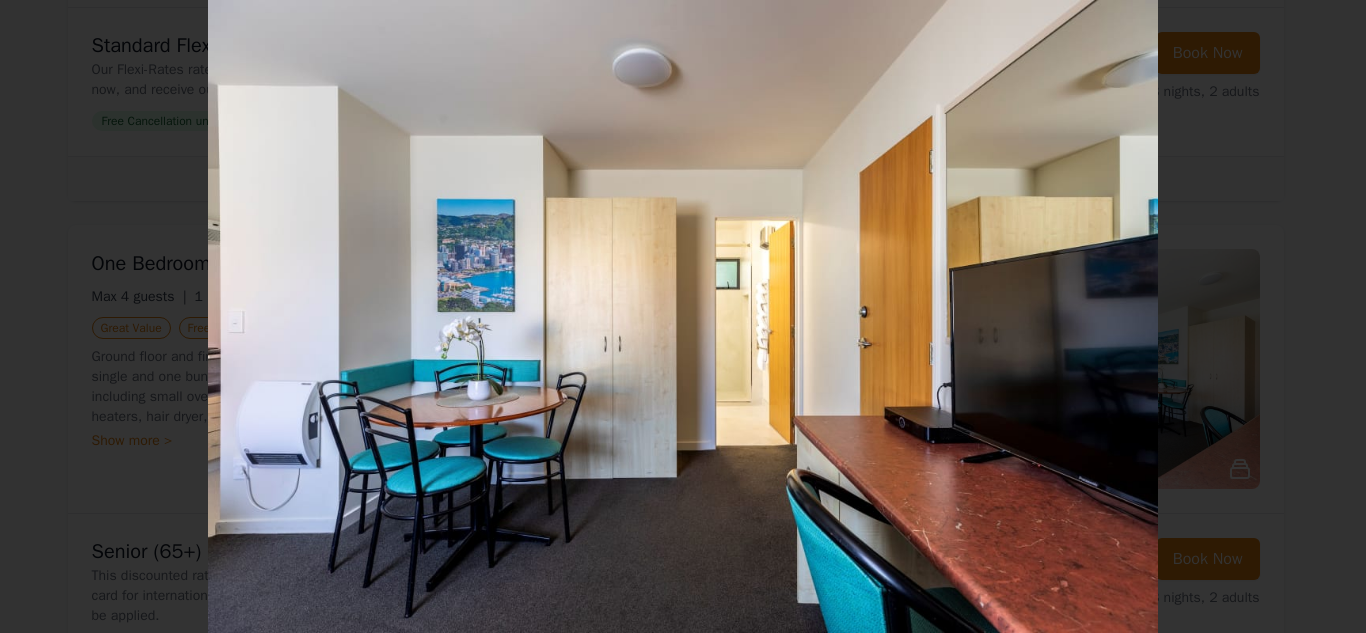 click 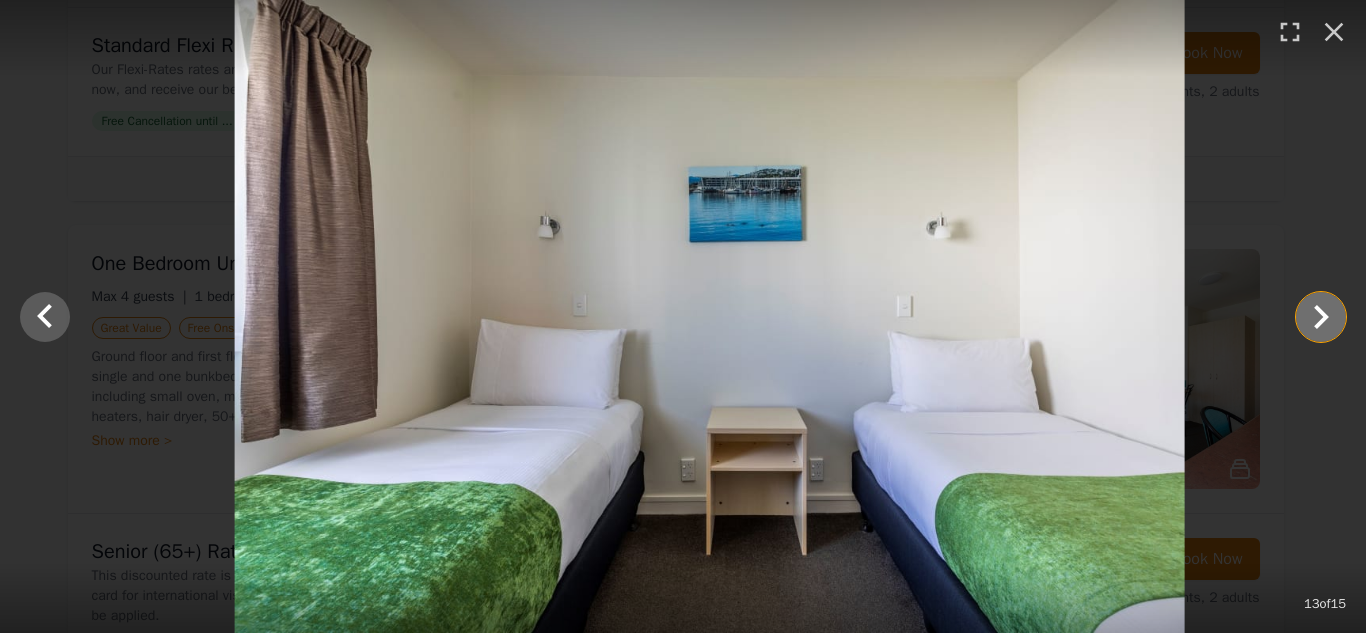 click 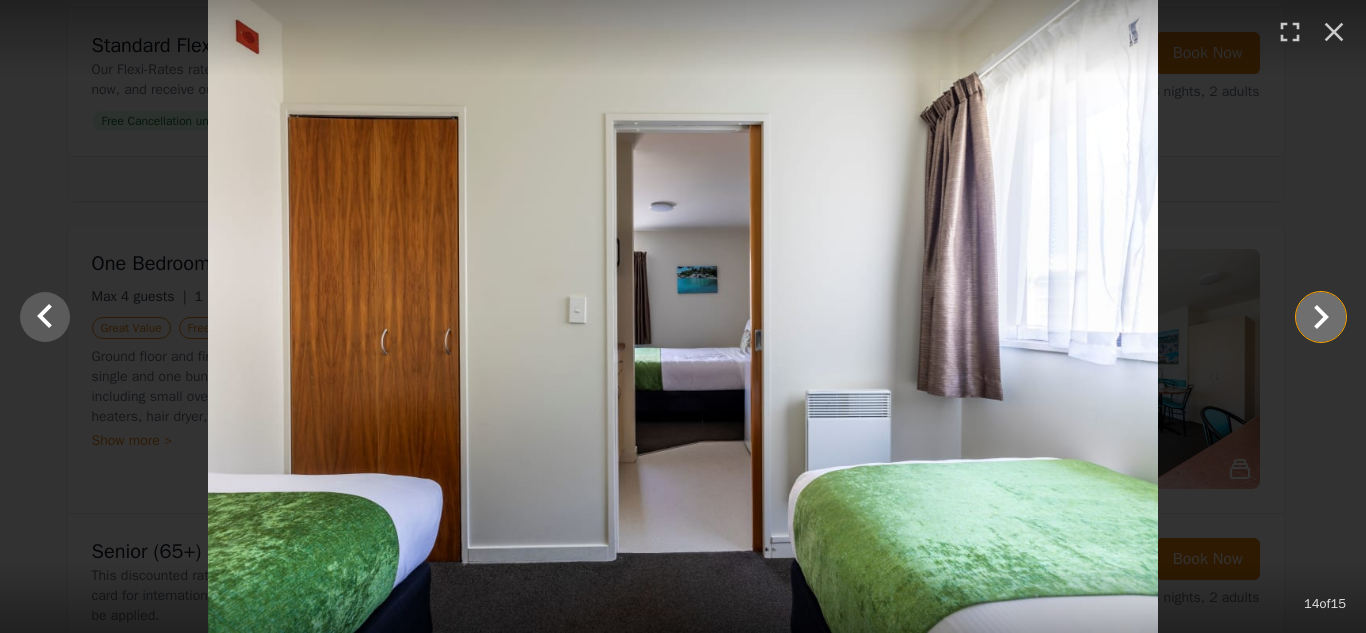 click 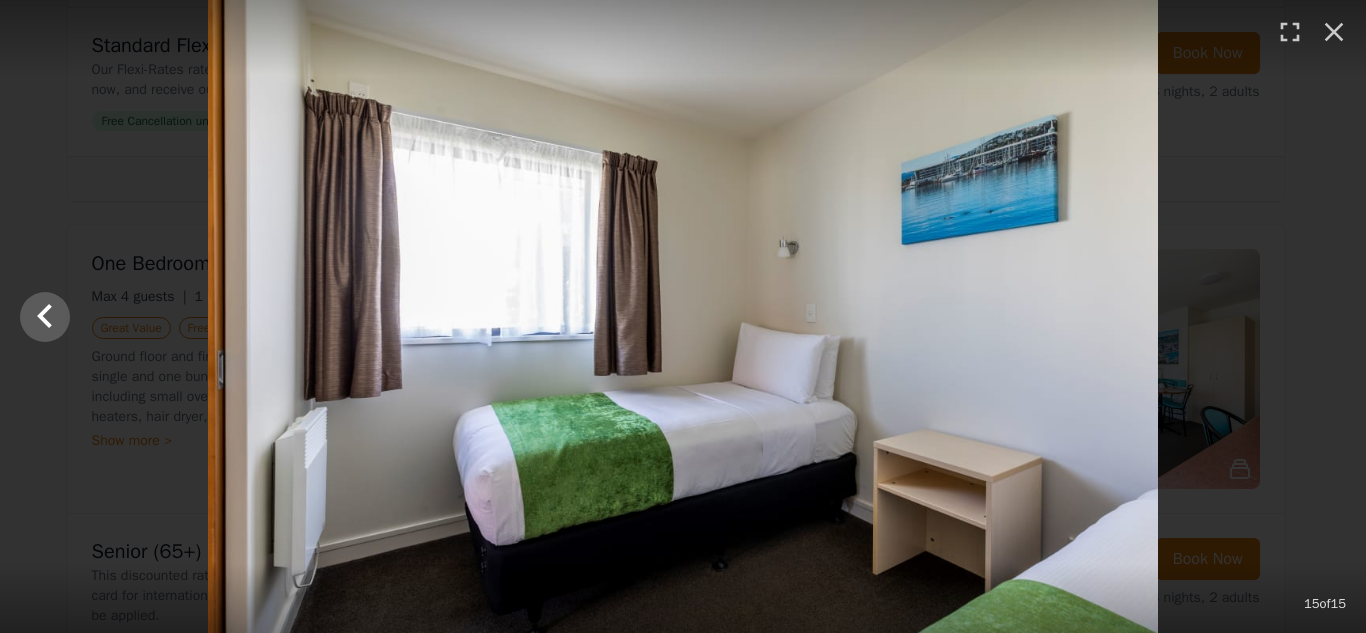 click at bounding box center [683, 316] 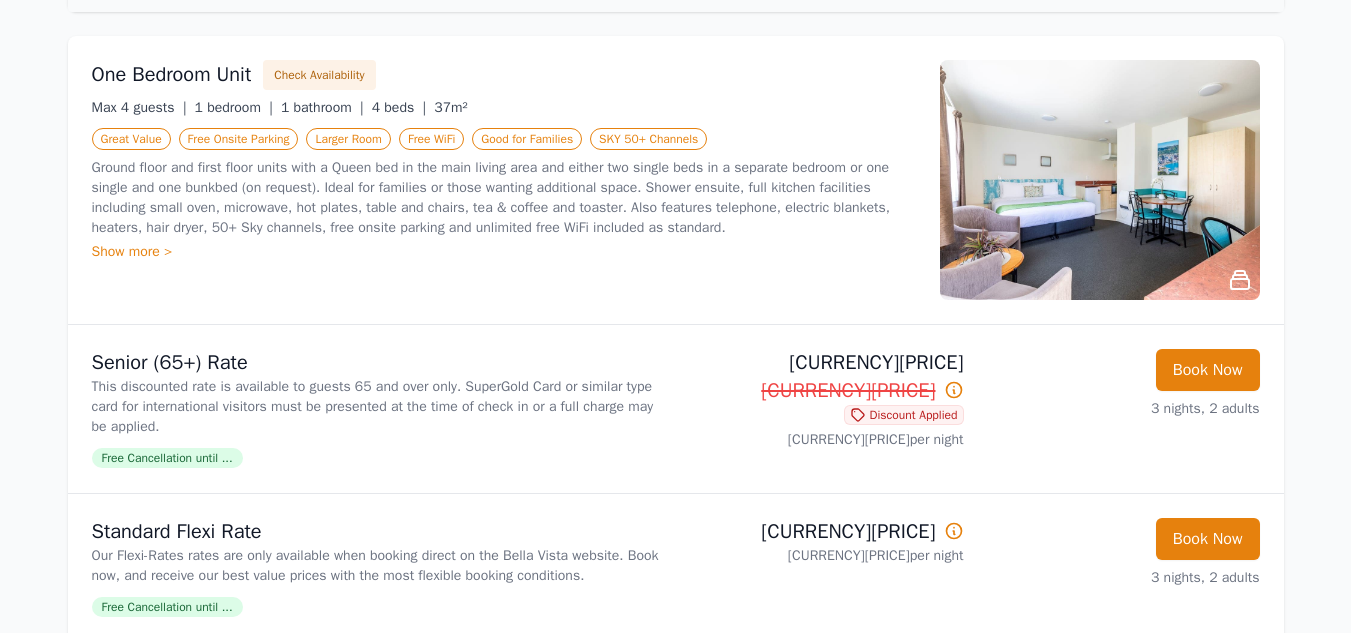 scroll, scrollTop: 1591, scrollLeft: 0, axis: vertical 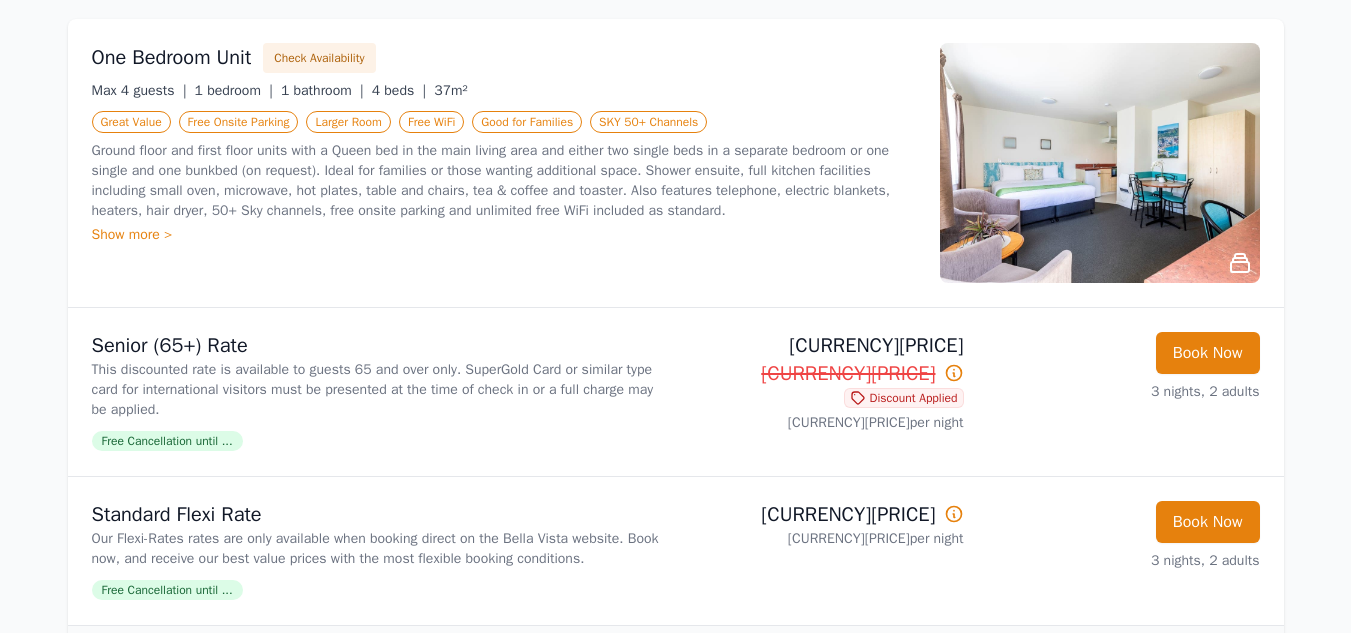click on "Free Cancellation until ..." at bounding box center [167, 441] 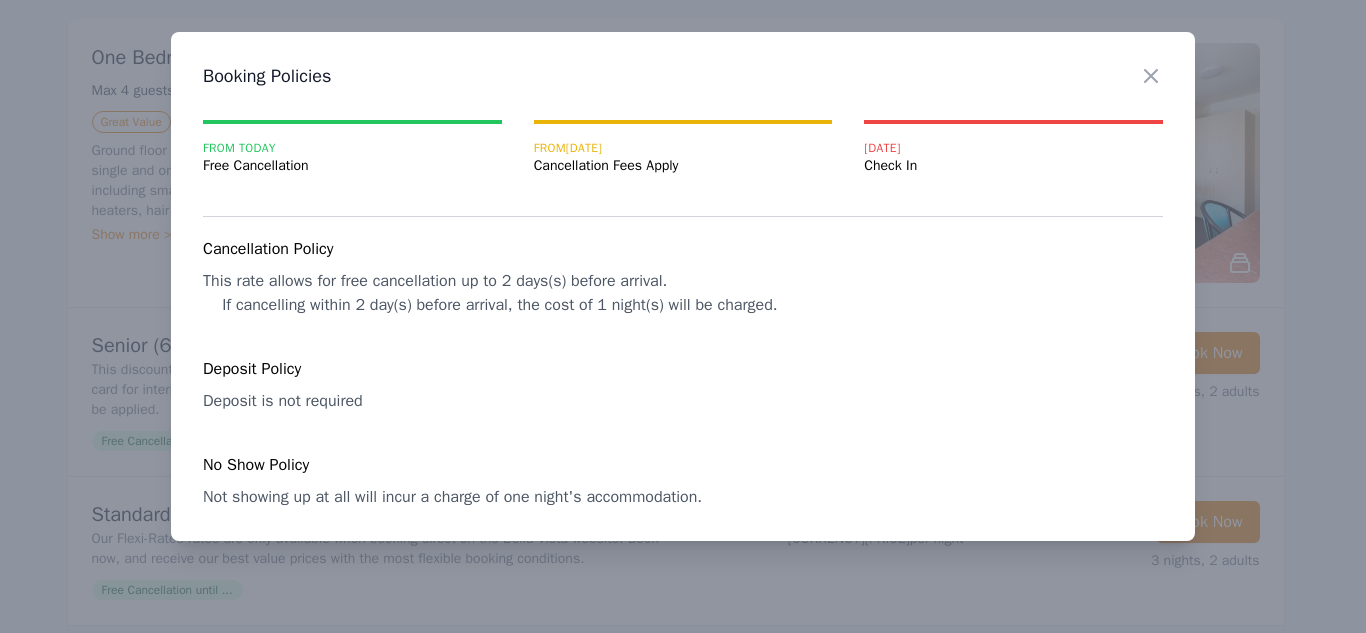 click at bounding box center (683, 316) 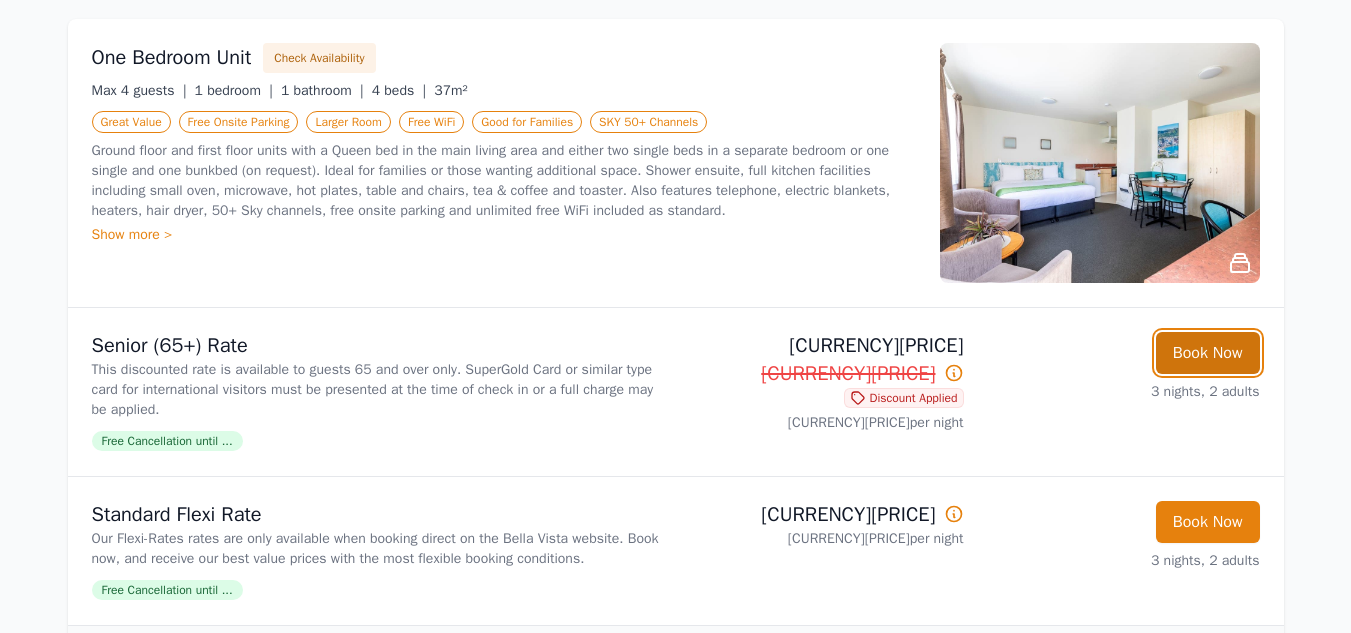 click on "Book Now" at bounding box center (1208, 353) 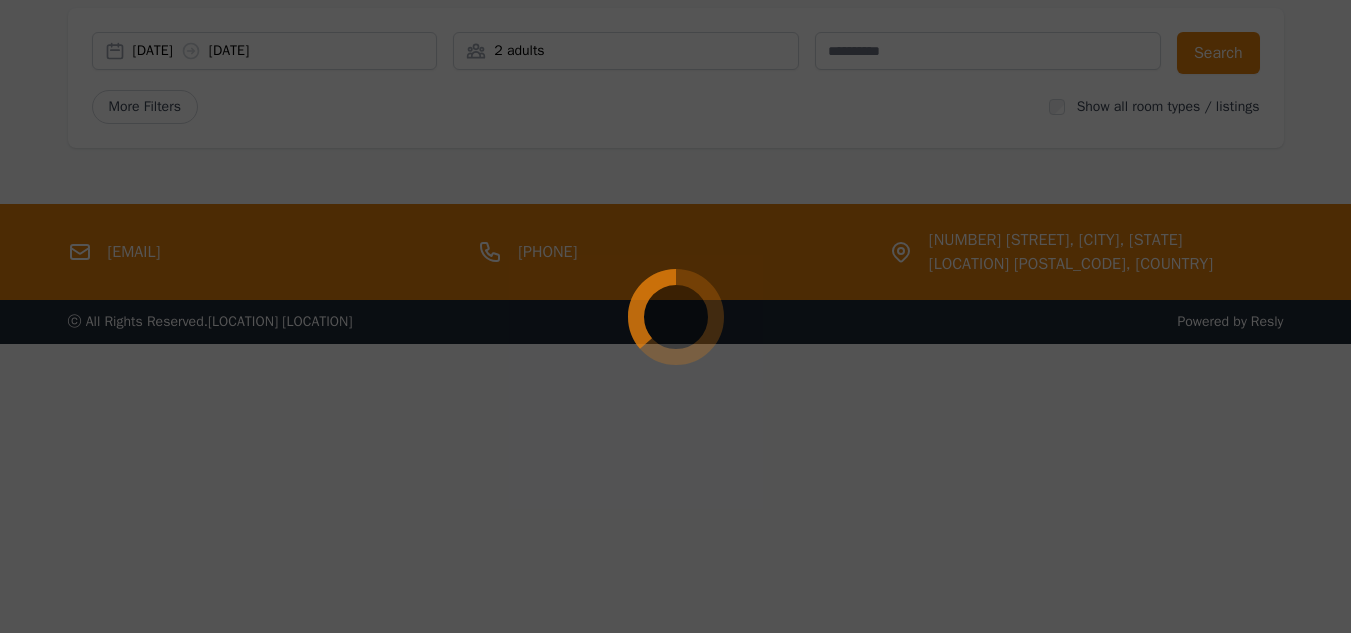 scroll, scrollTop: 96, scrollLeft: 0, axis: vertical 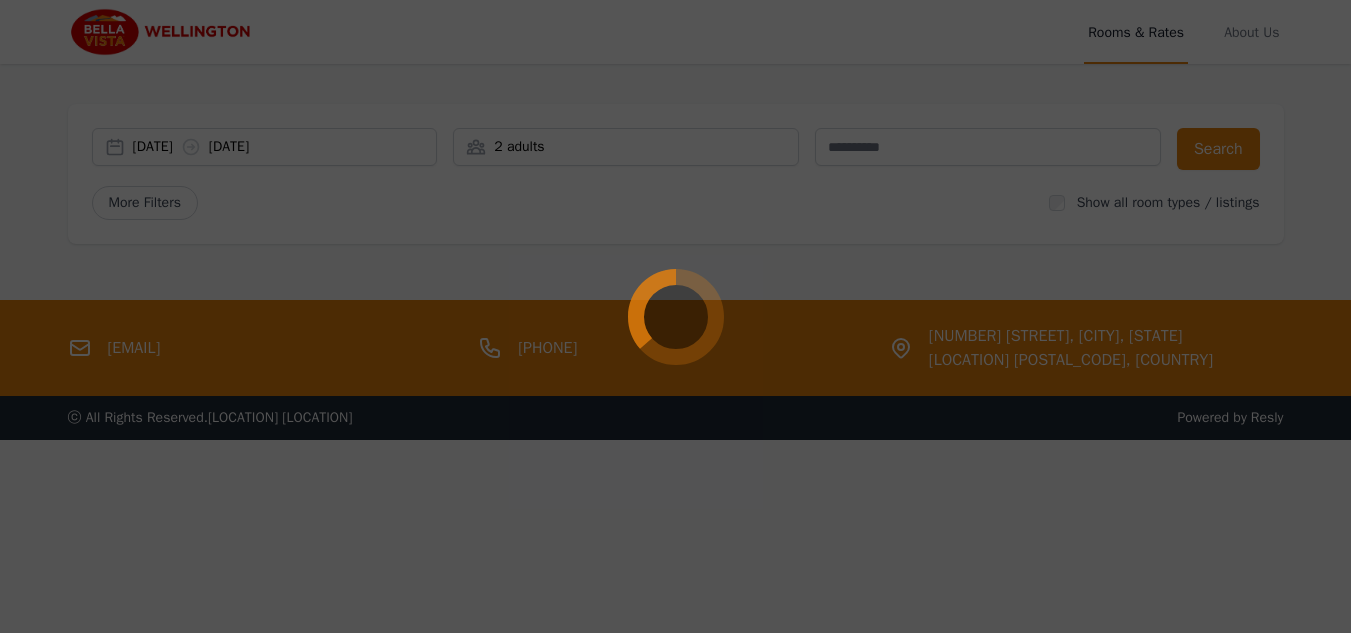 select on "**" 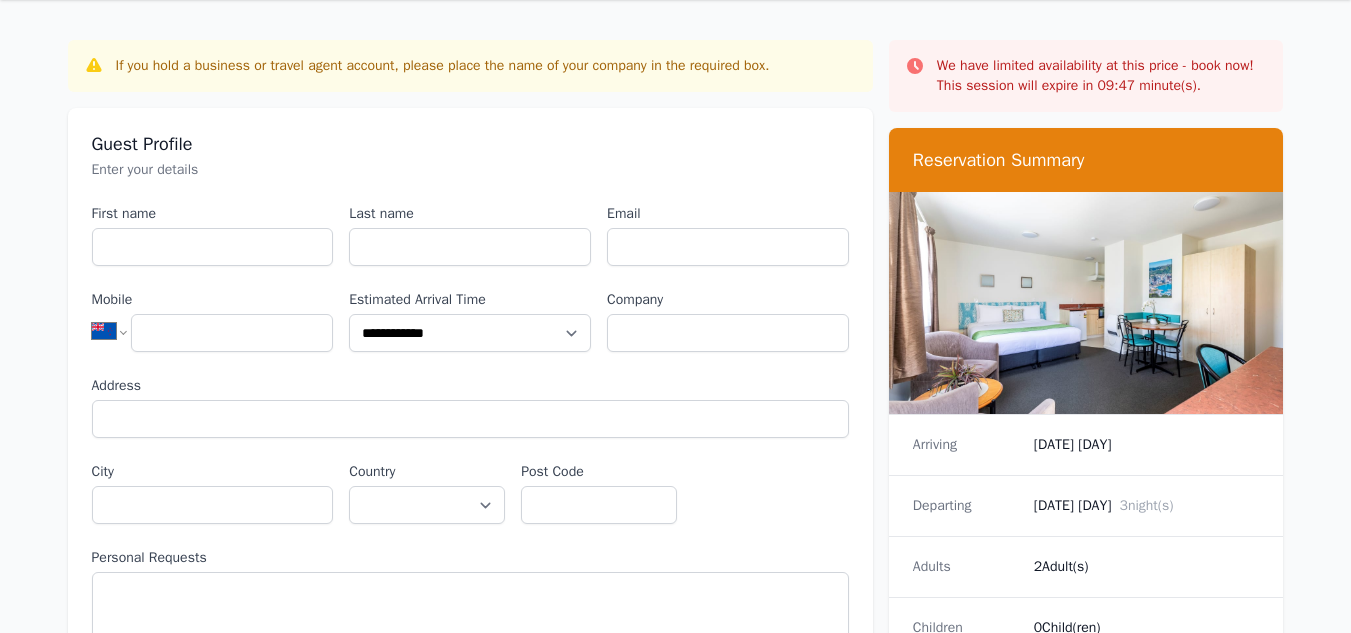 scroll, scrollTop: 55, scrollLeft: 0, axis: vertical 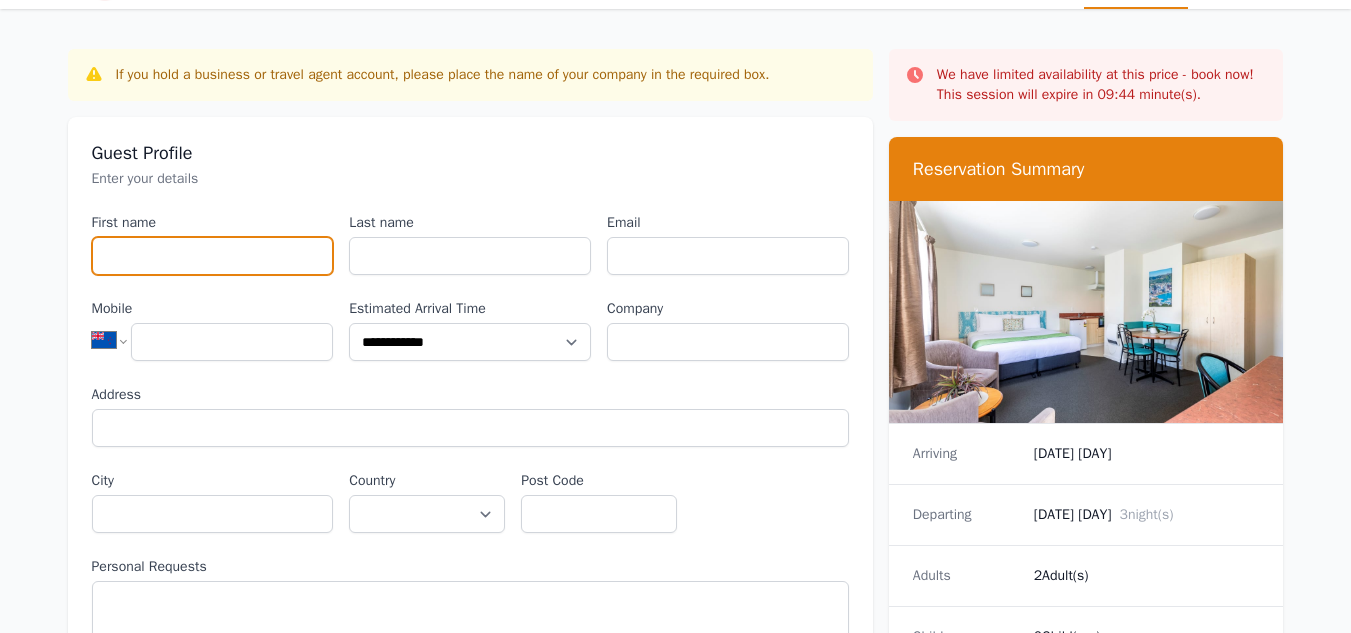 click on "First name" at bounding box center [213, 256] 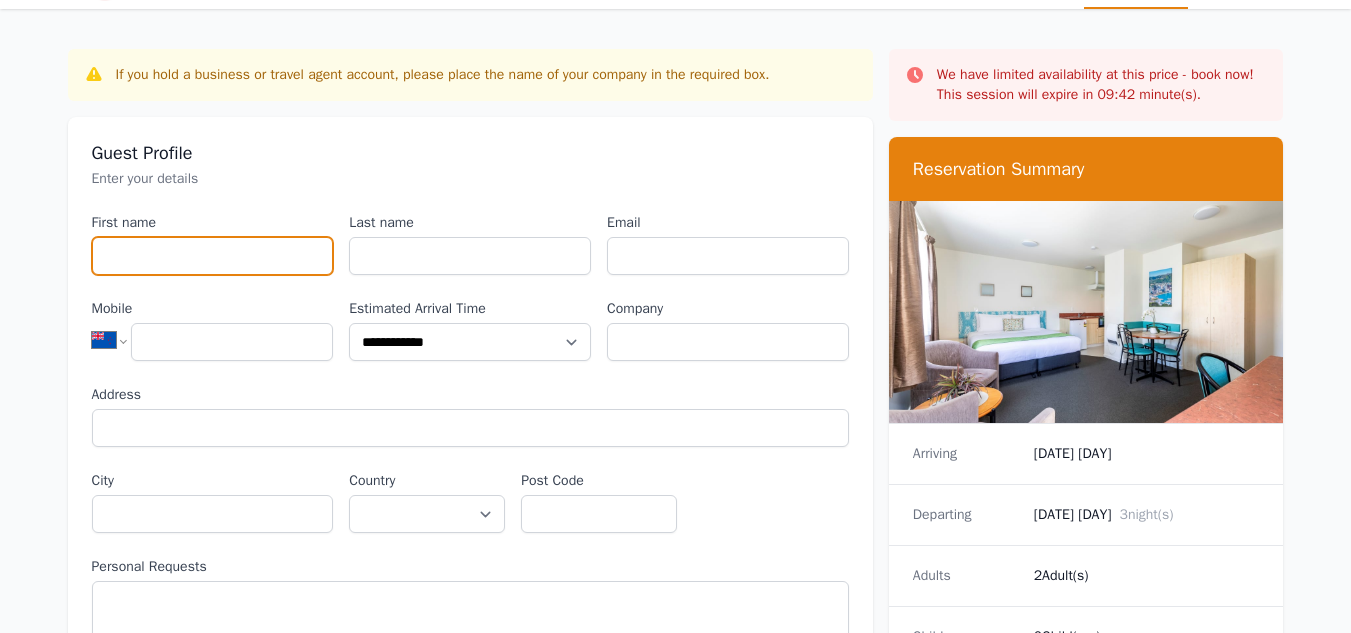 click on "First name" at bounding box center (213, 256) 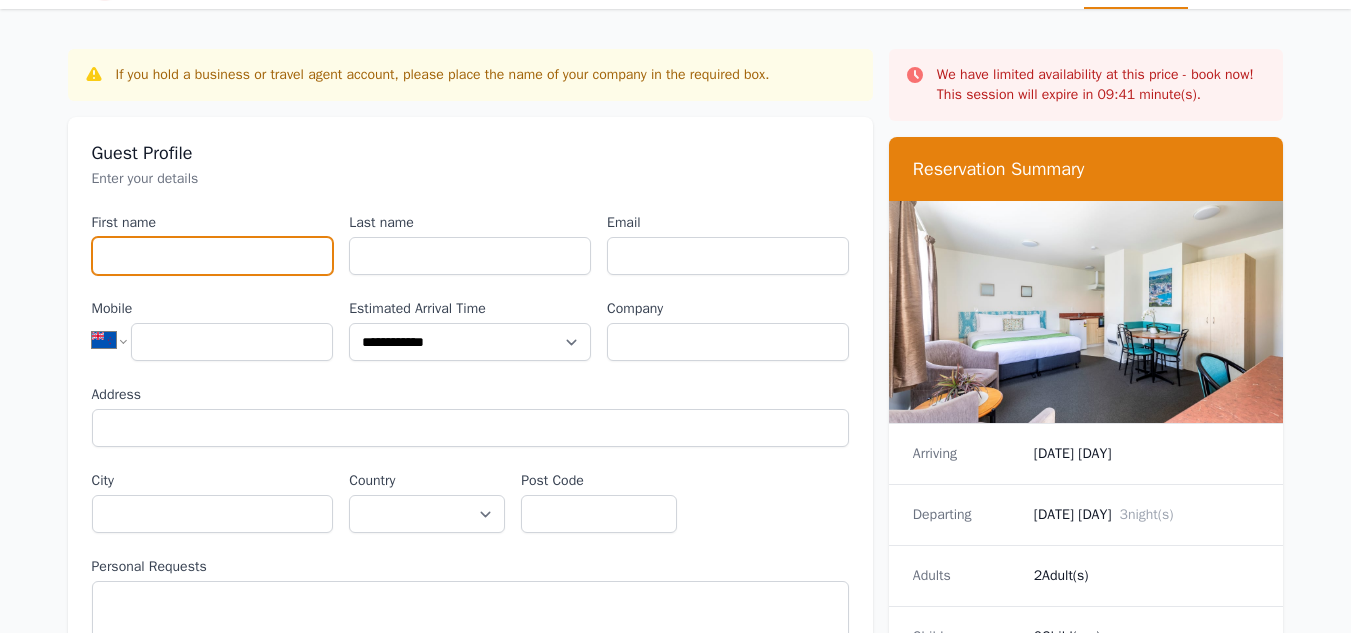 type on "*" 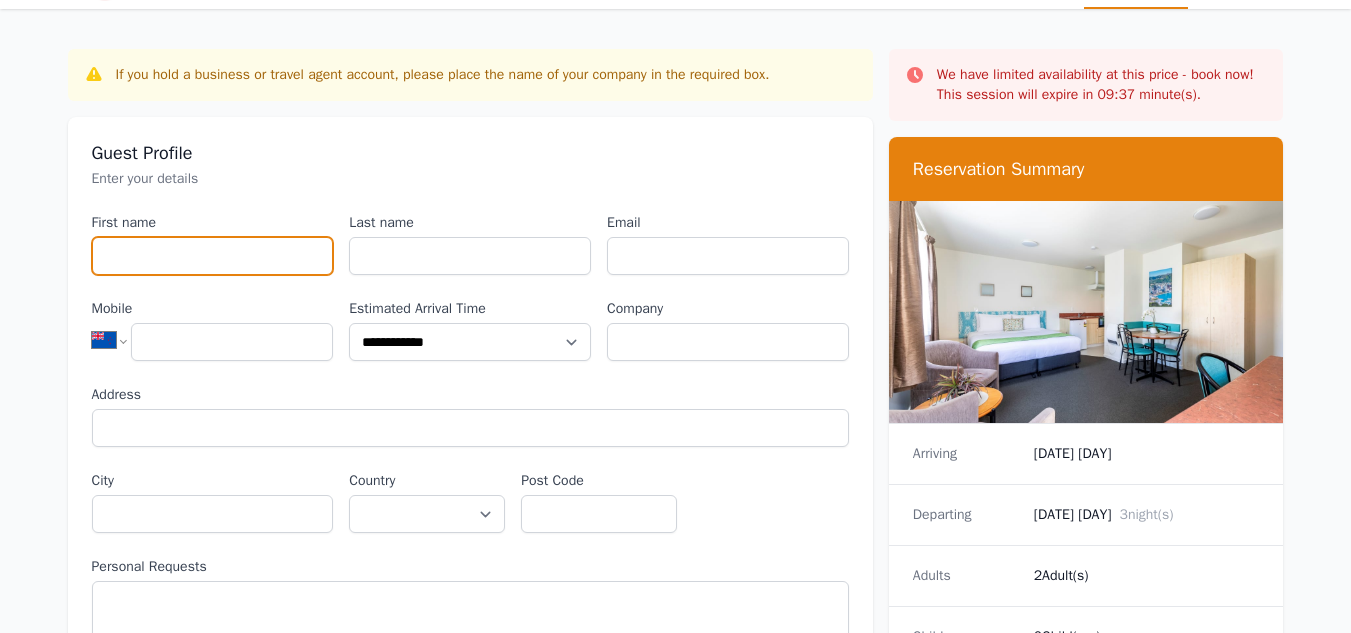 drag, startPoint x: 206, startPoint y: 247, endPoint x: 94, endPoint y: 299, distance: 123.482796 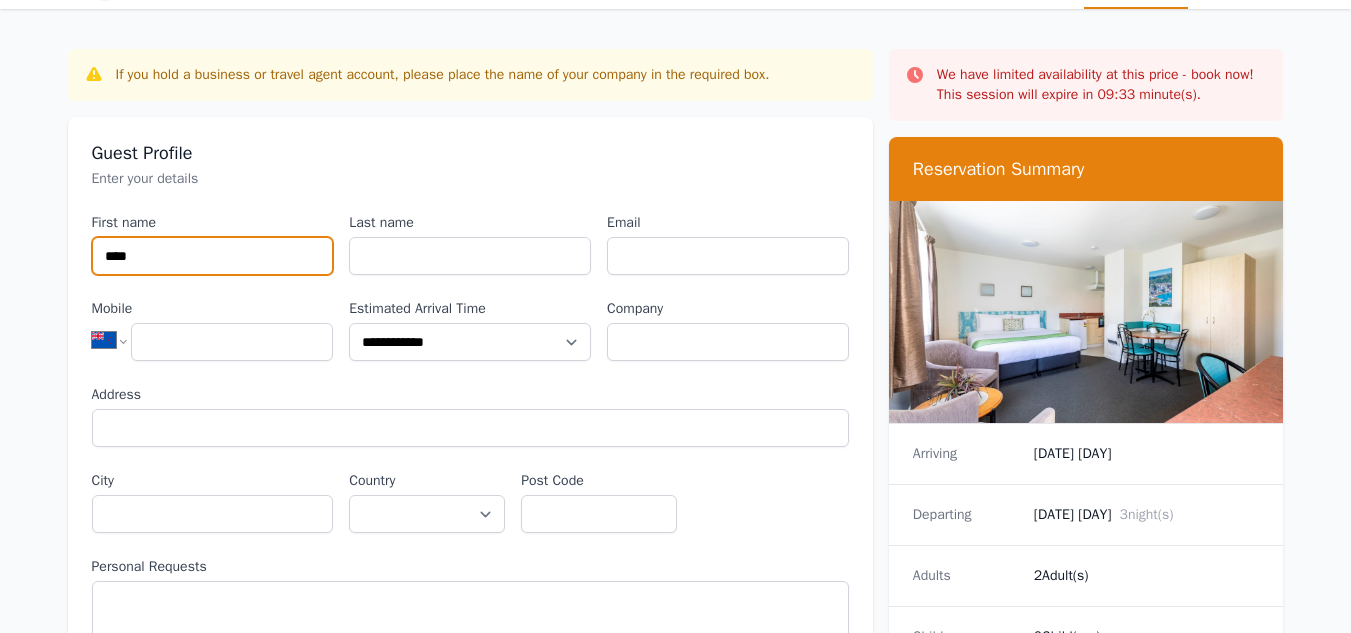 type on "****" 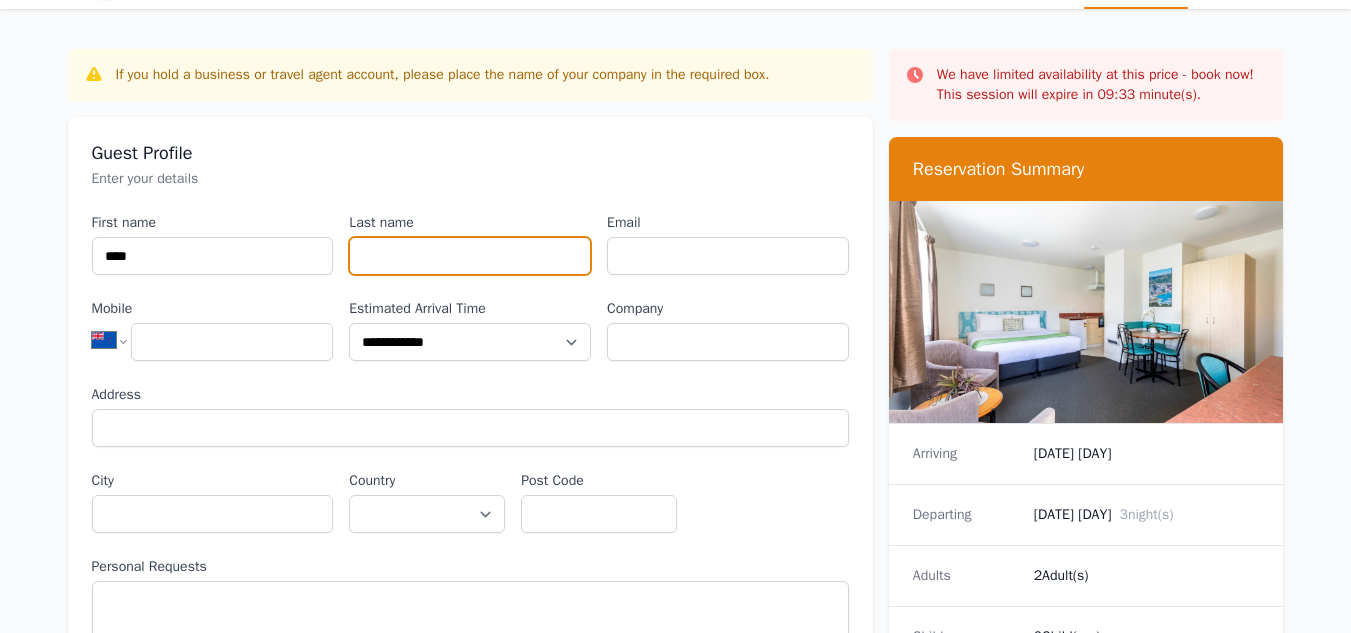 click on "Last name" at bounding box center (470, 256) 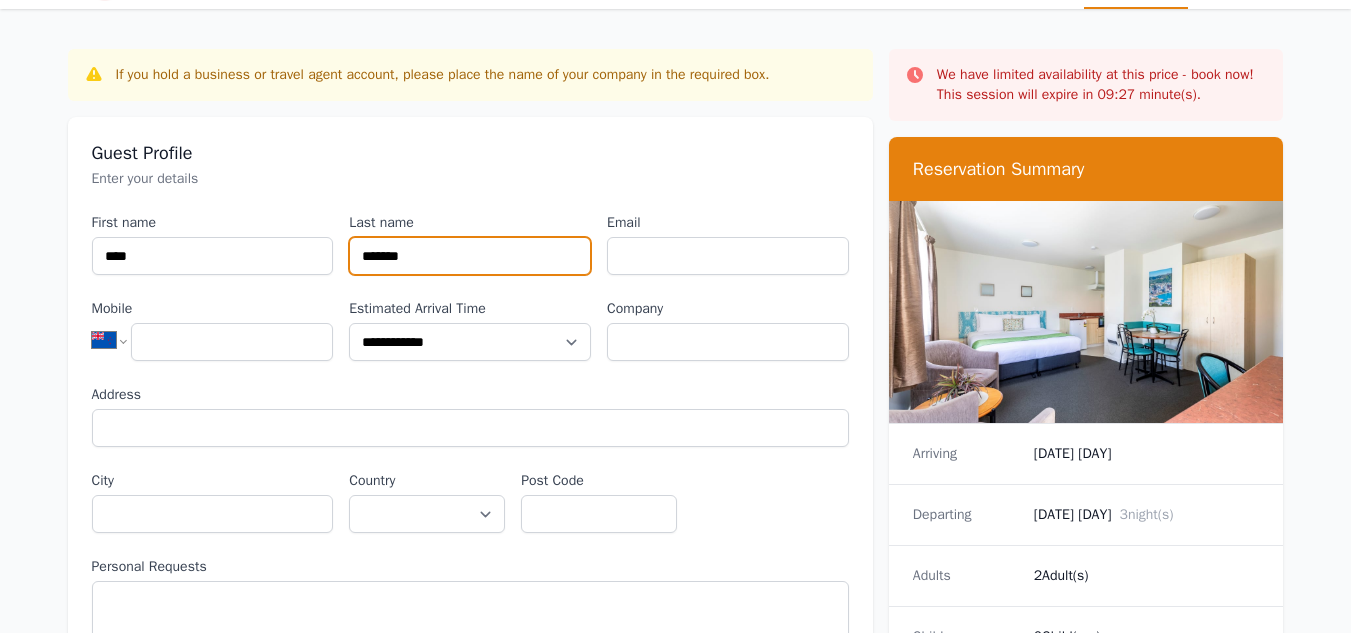 type on "*******" 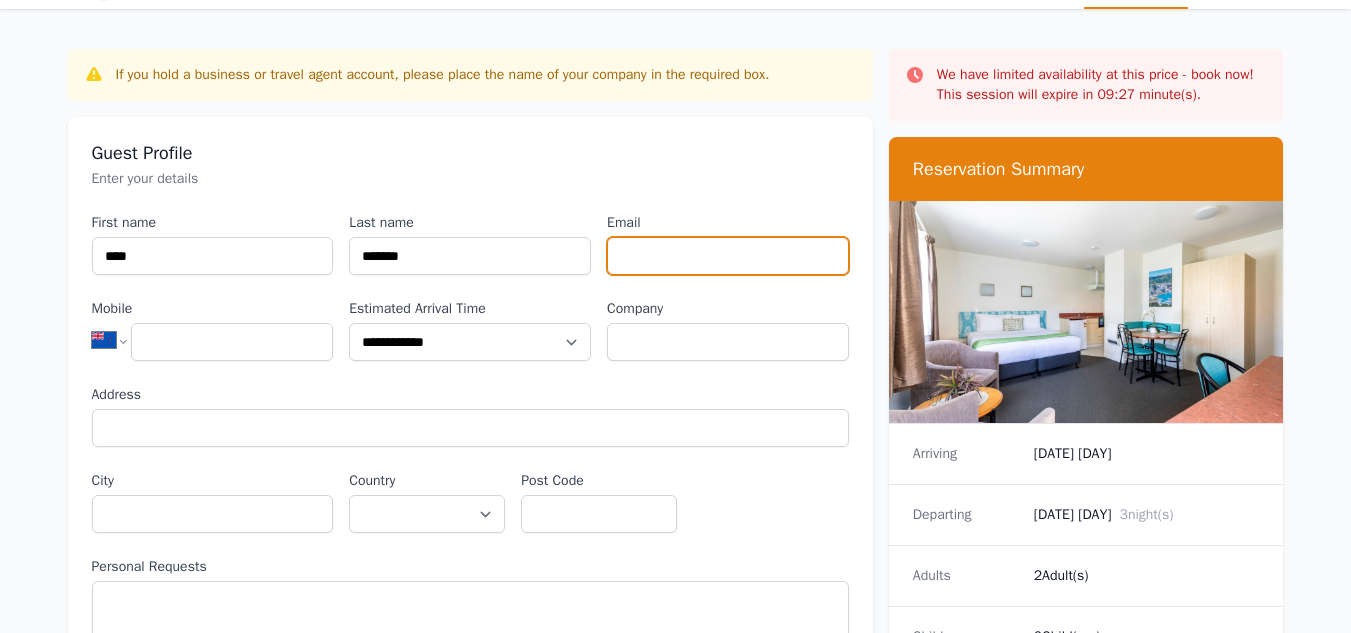 click on "Email" at bounding box center [728, 256] 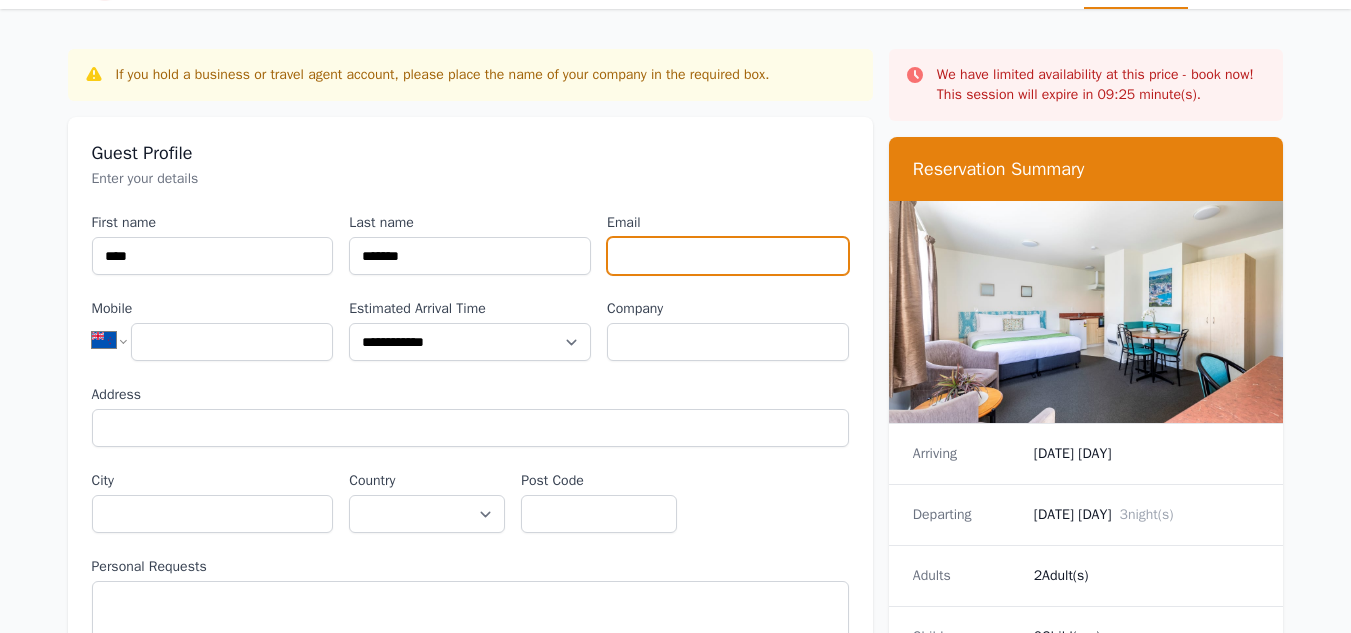 type on "**********" 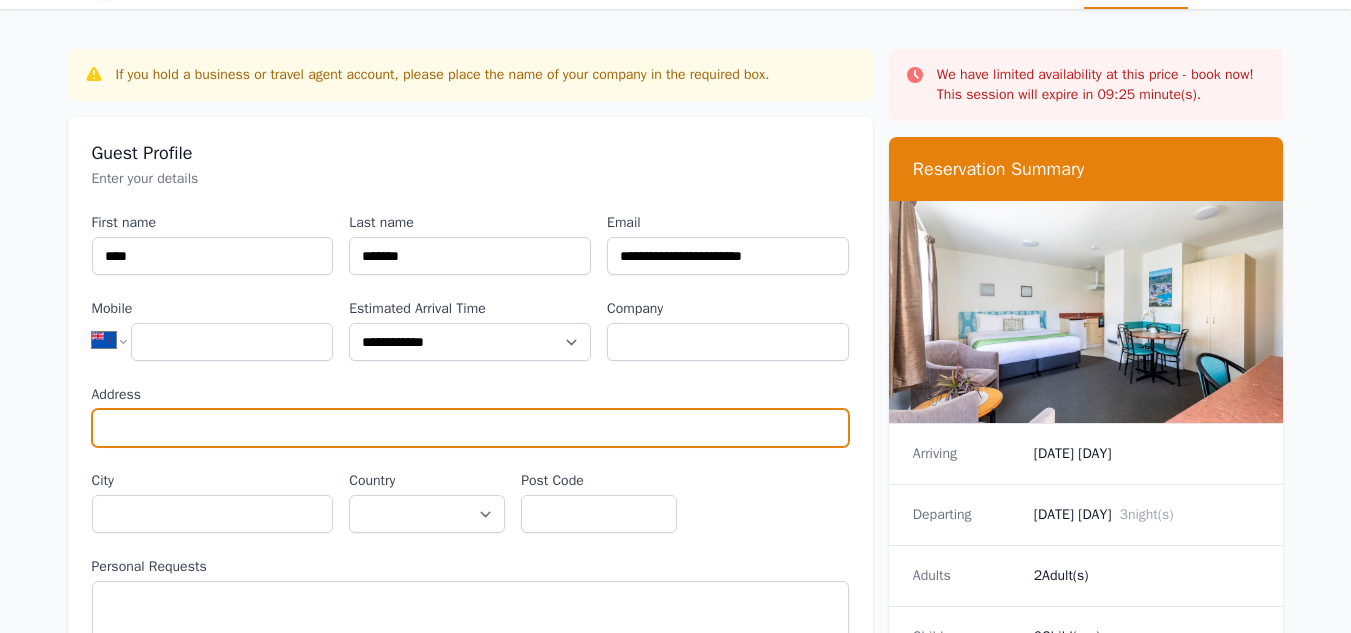 type on "**********" 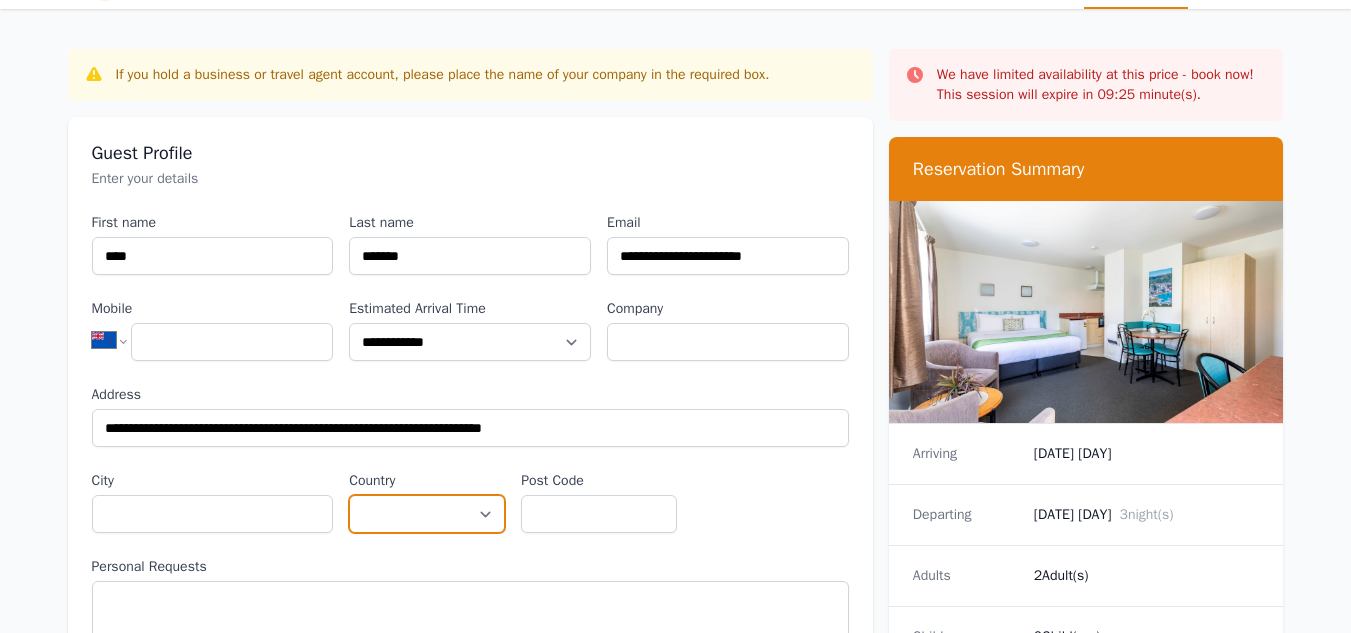 select on "**********" 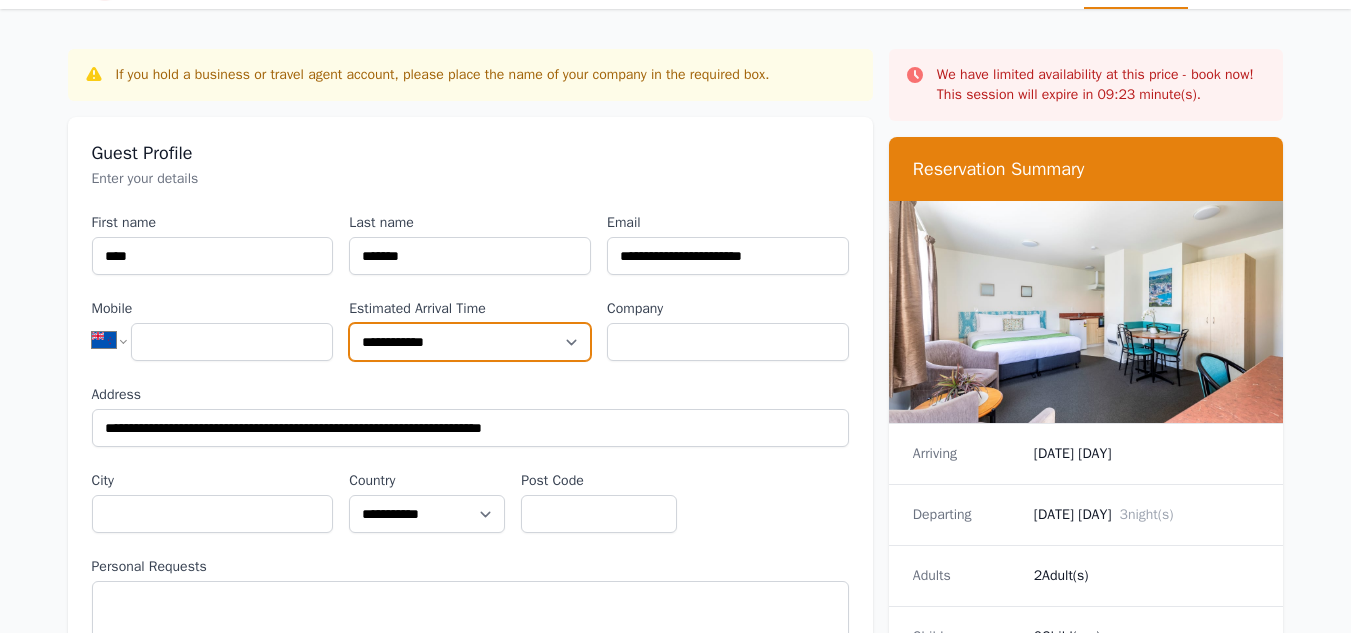 click on "**********" at bounding box center [470, 342] 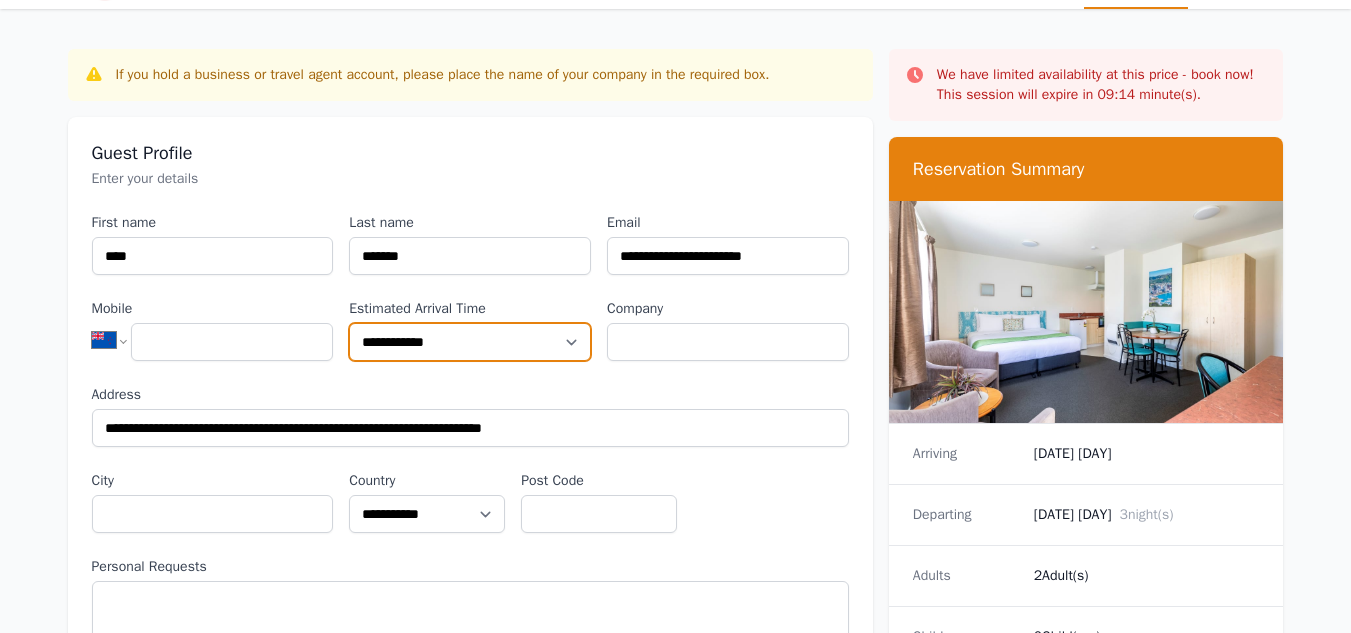 select on "**********" 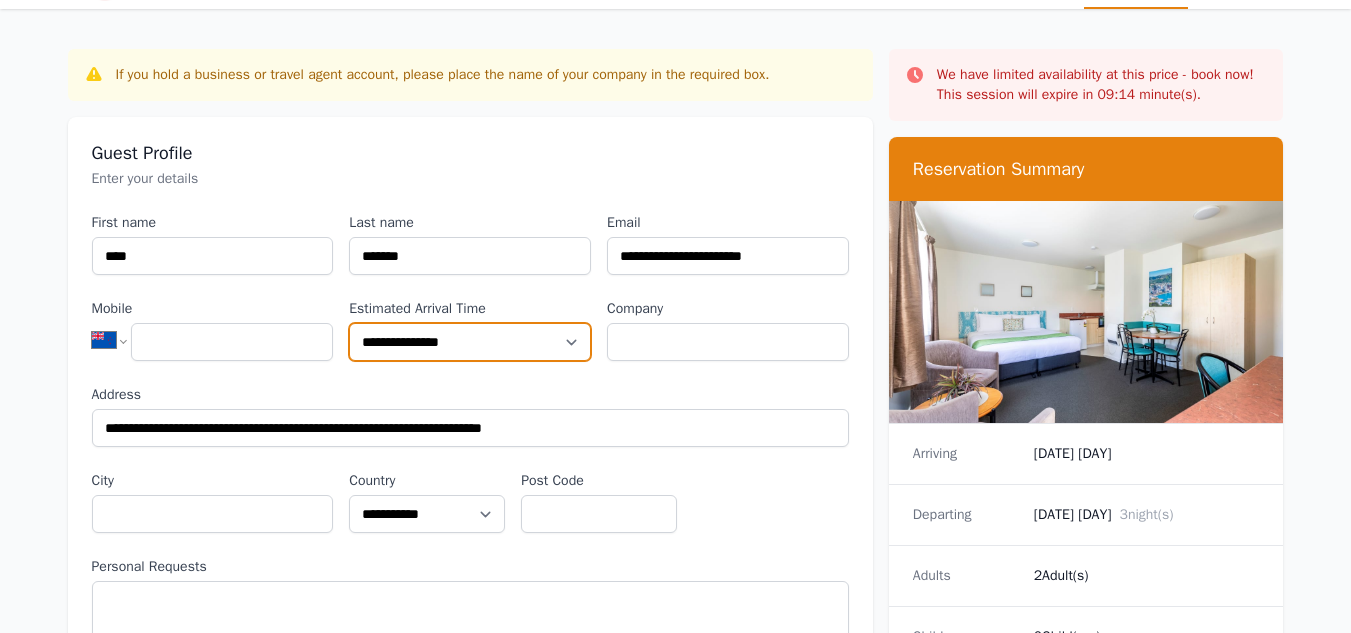 click on "**********" at bounding box center [470, 342] 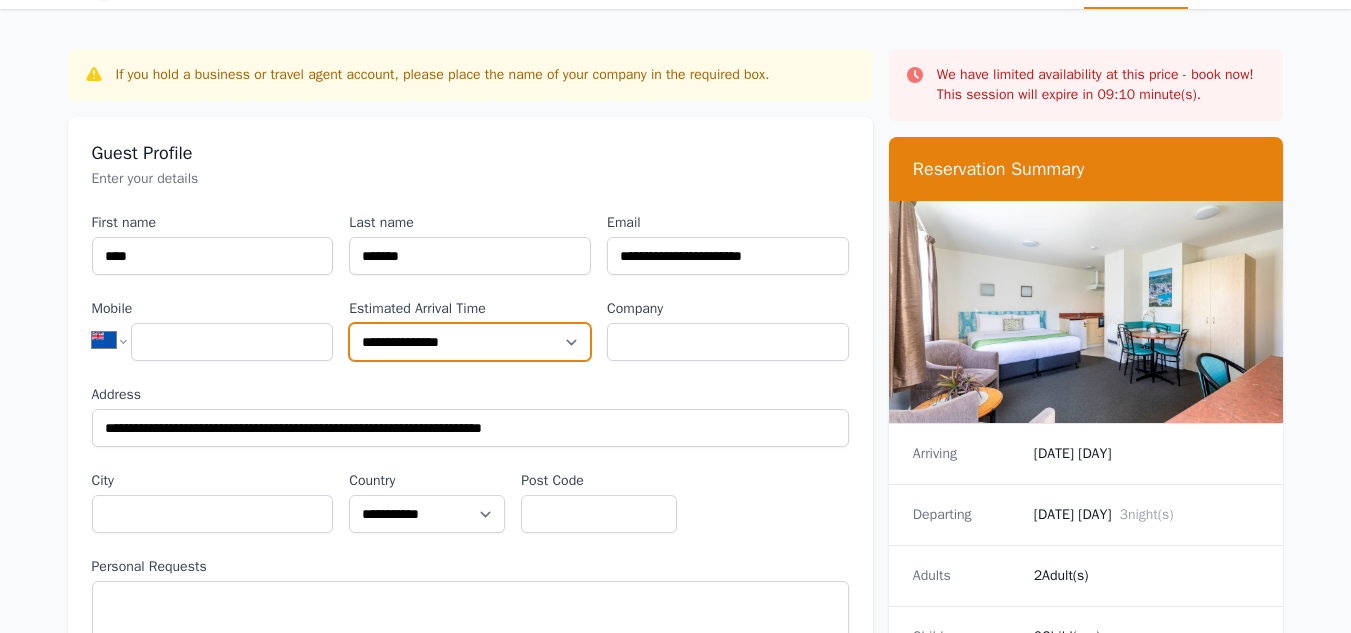 scroll, scrollTop: 608, scrollLeft: 0, axis: vertical 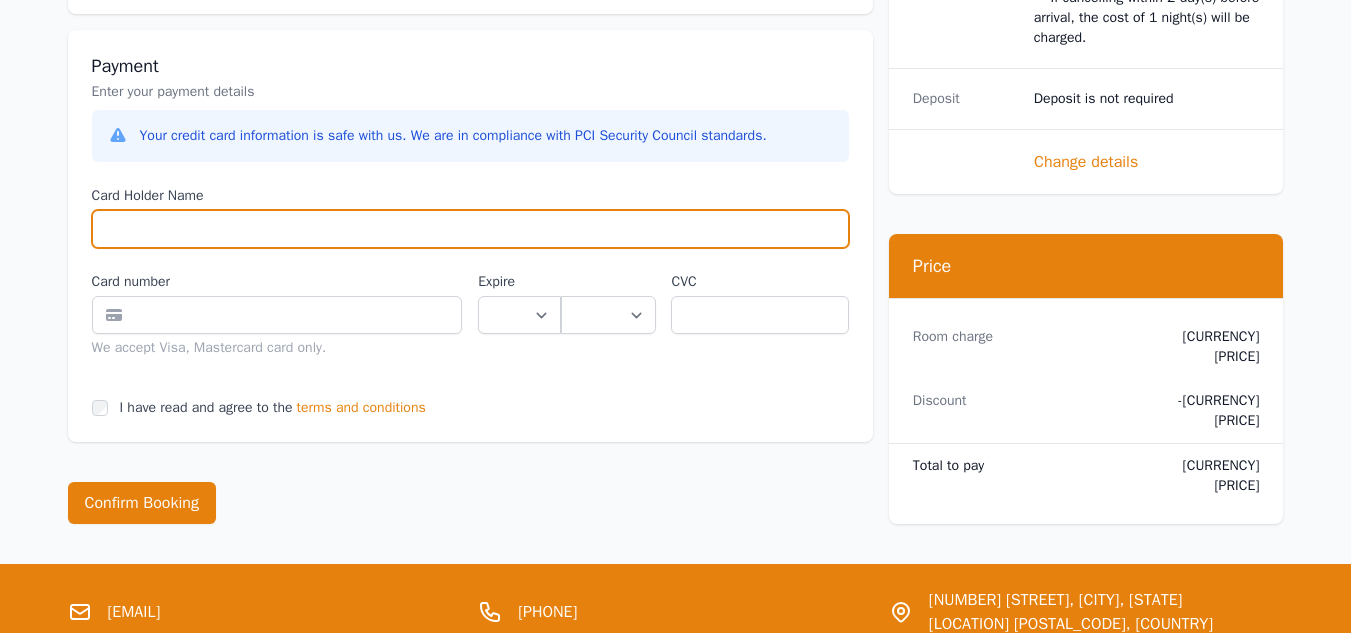click on "Card Holder Name" at bounding box center [470, 229] 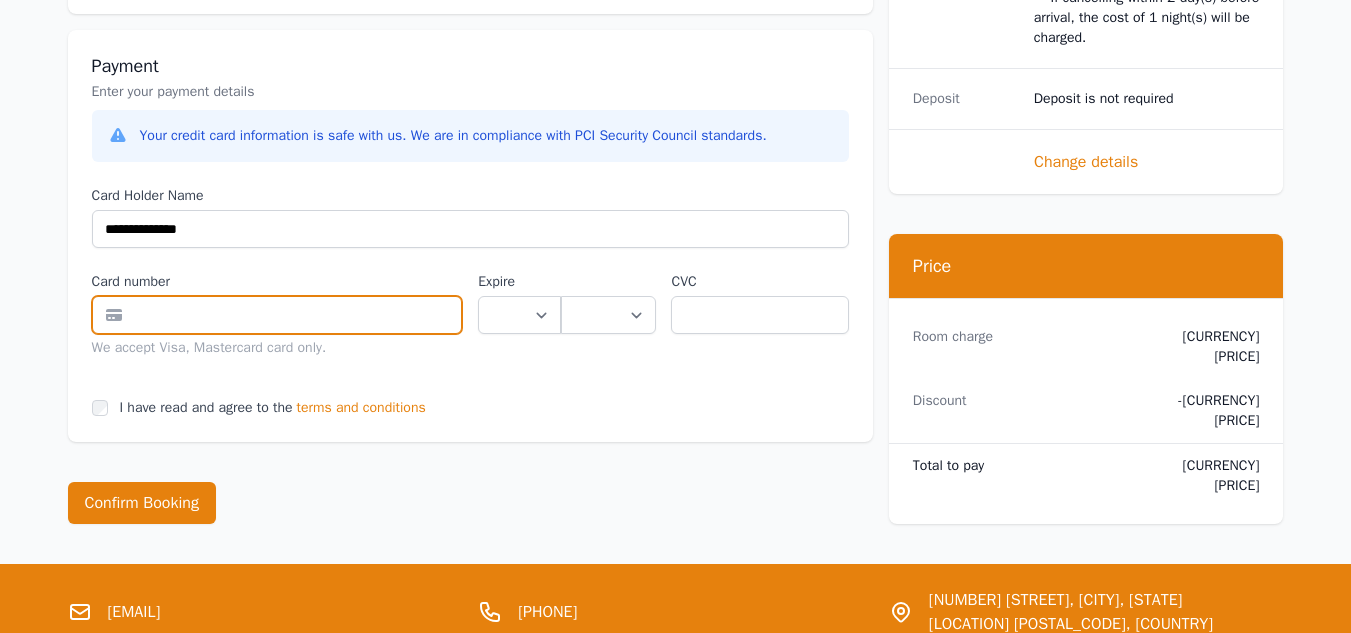 type on "**********" 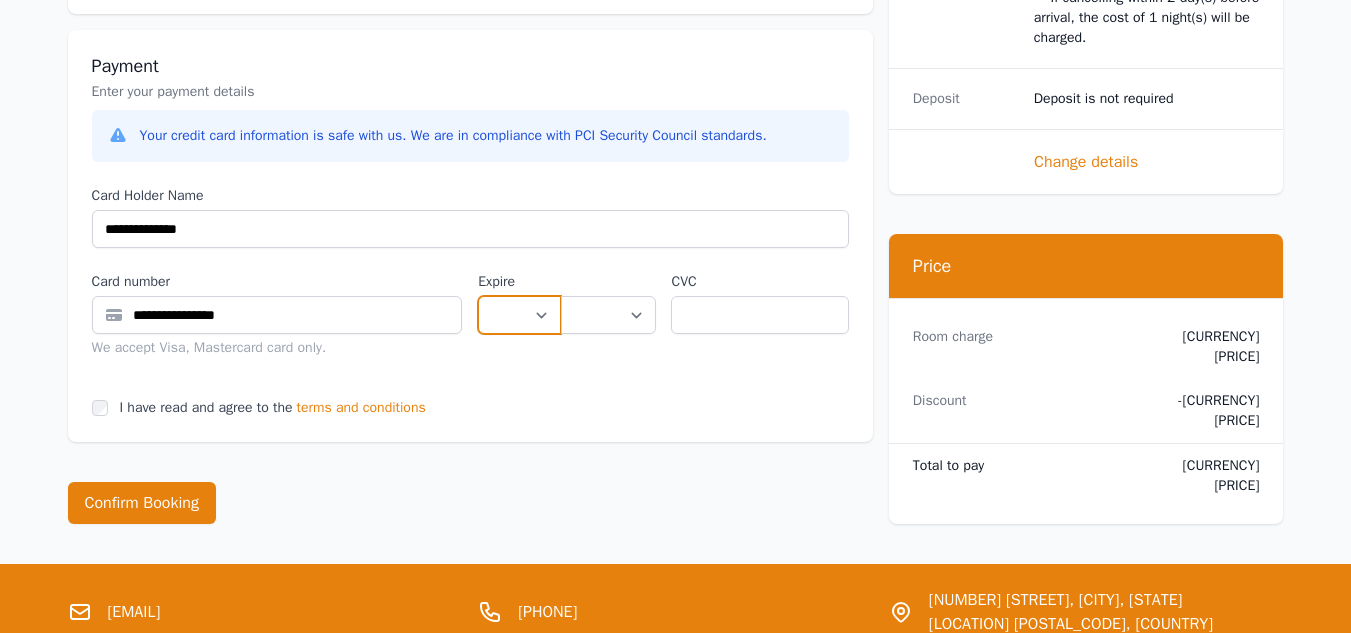 select on "**" 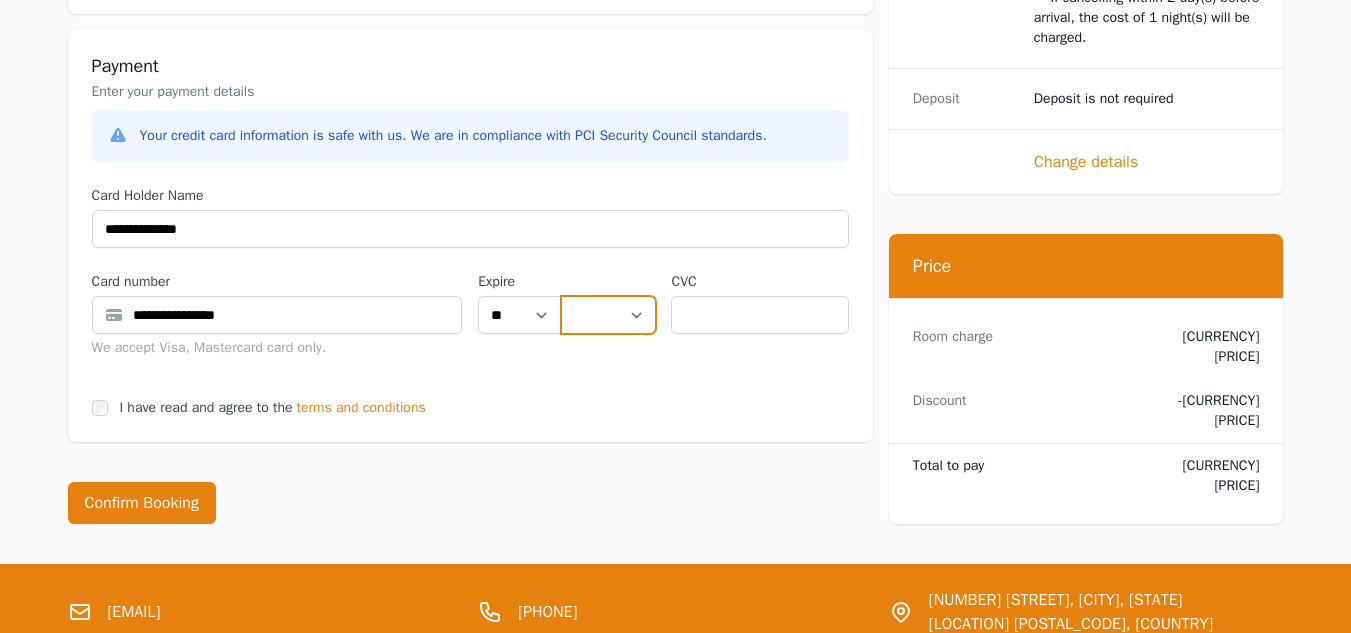 select on "**" 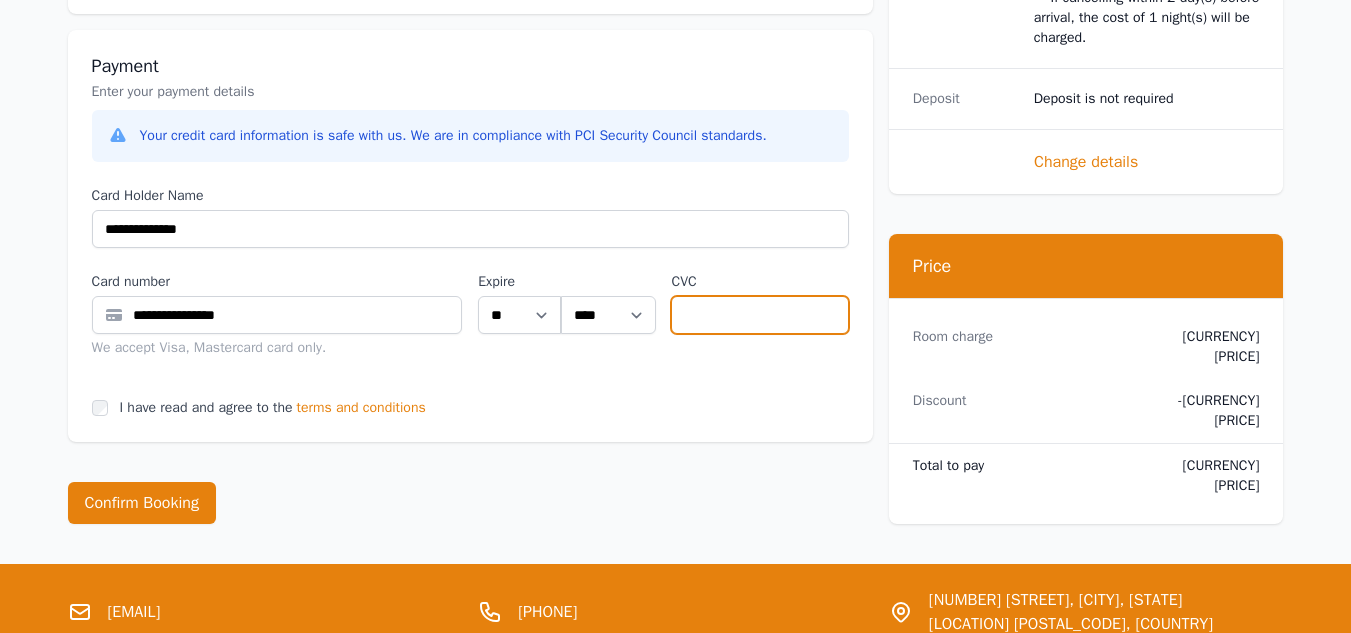 type on "***" 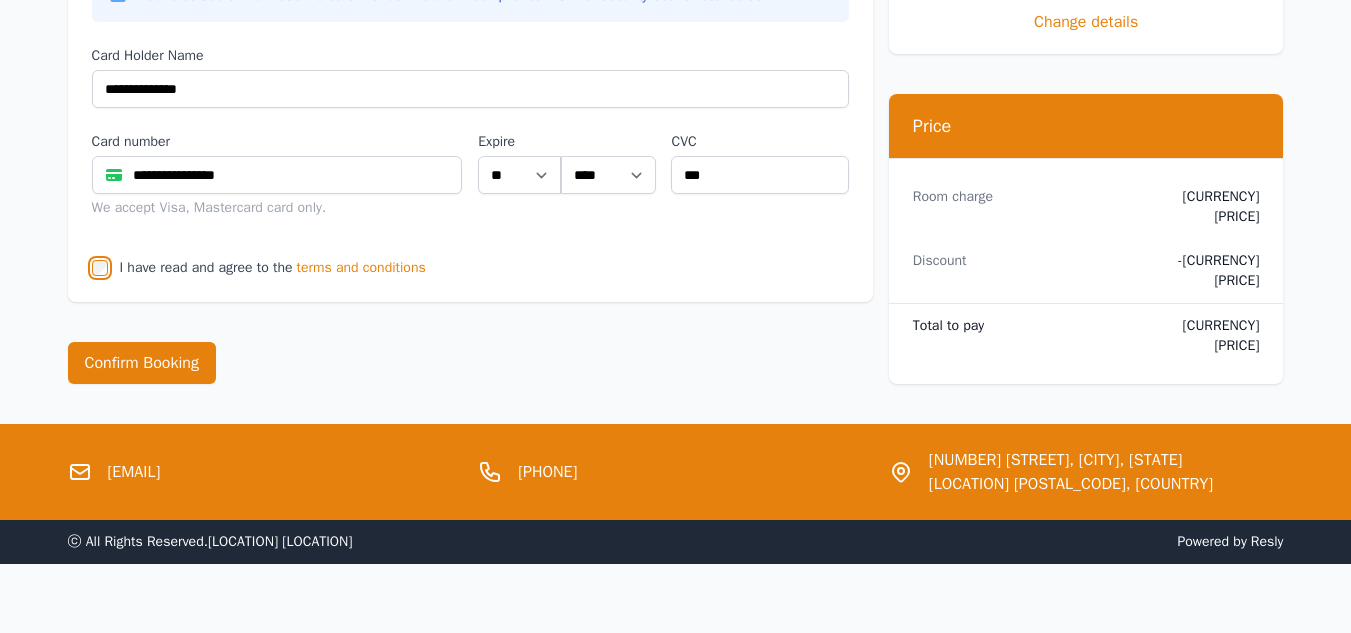 scroll, scrollTop: 1179, scrollLeft: 0, axis: vertical 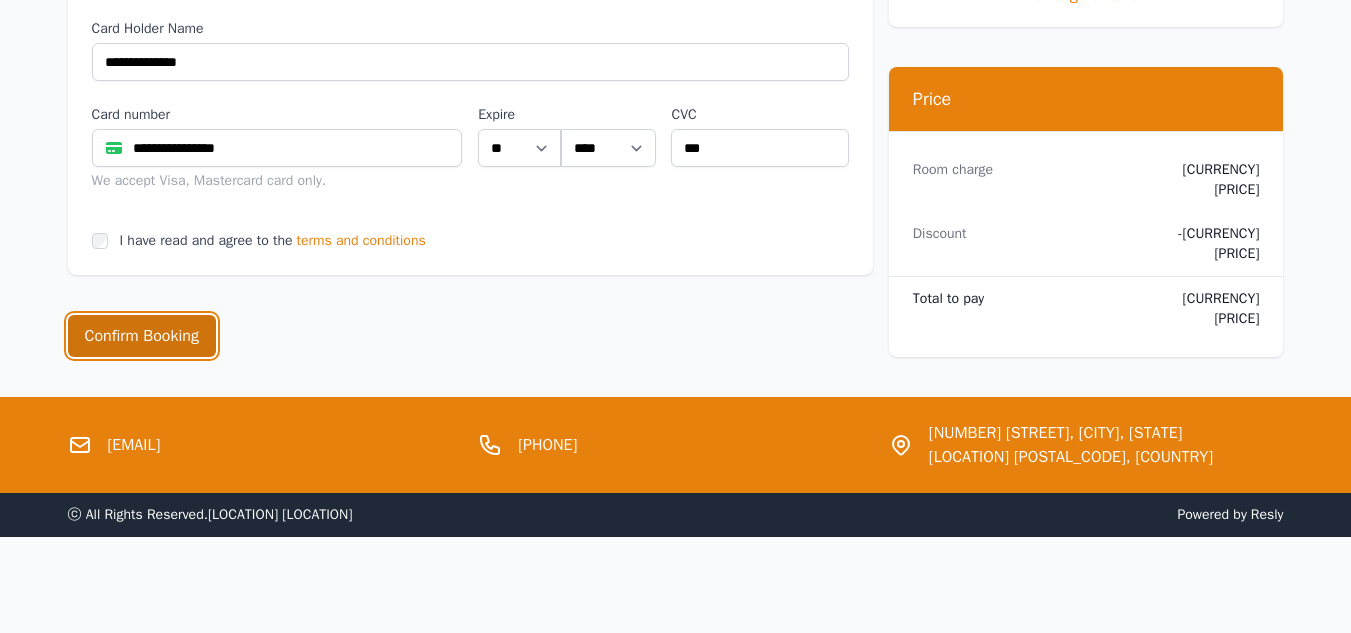 click on "Confirm Booking" at bounding box center (142, 336) 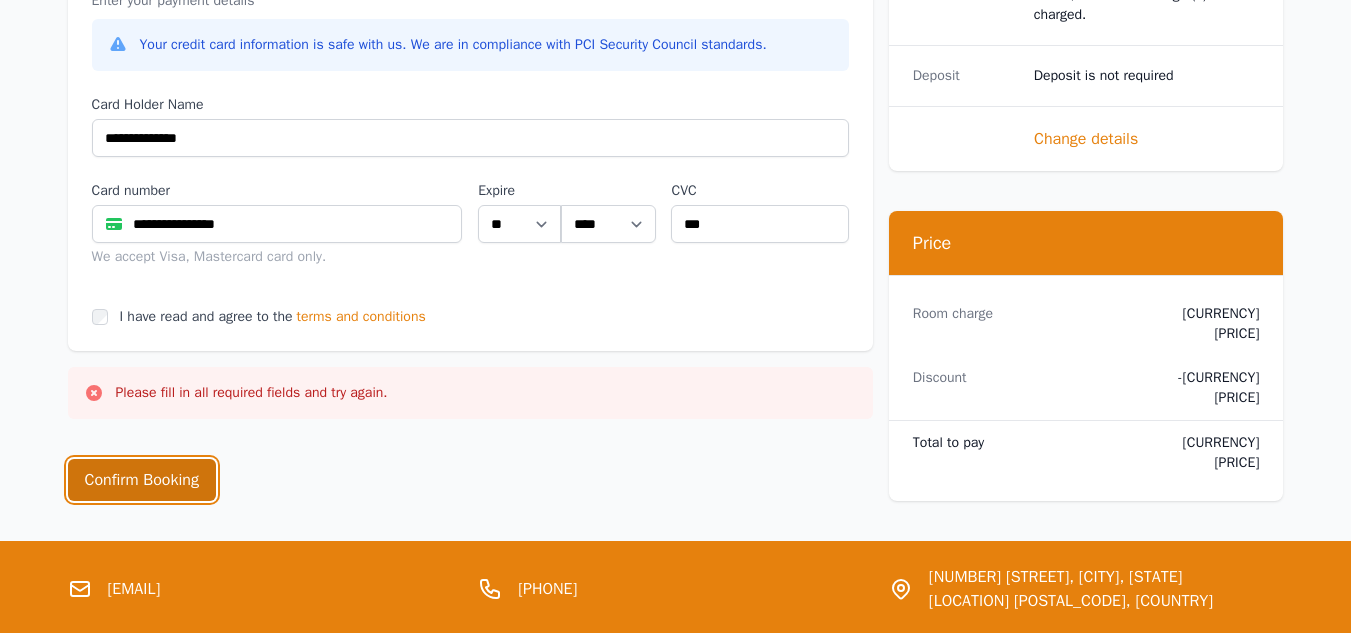 scroll, scrollTop: 1255, scrollLeft: 0, axis: vertical 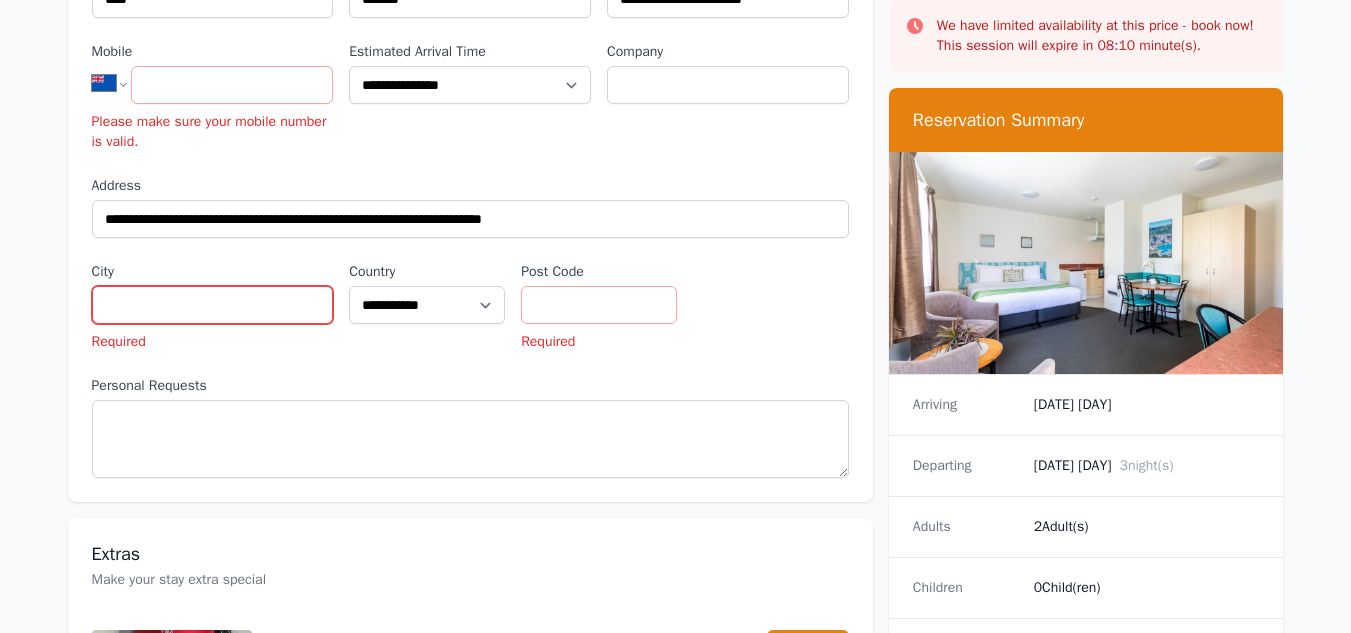 click on "City" at bounding box center (213, 305) 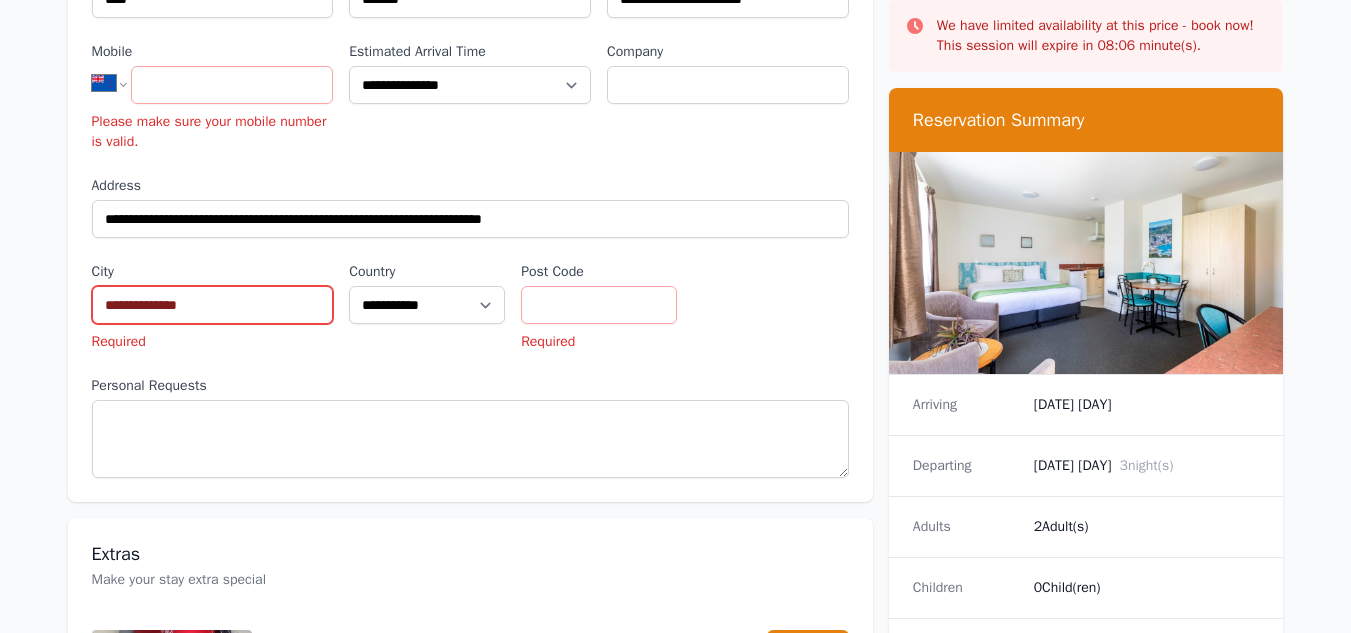 type on "**********" 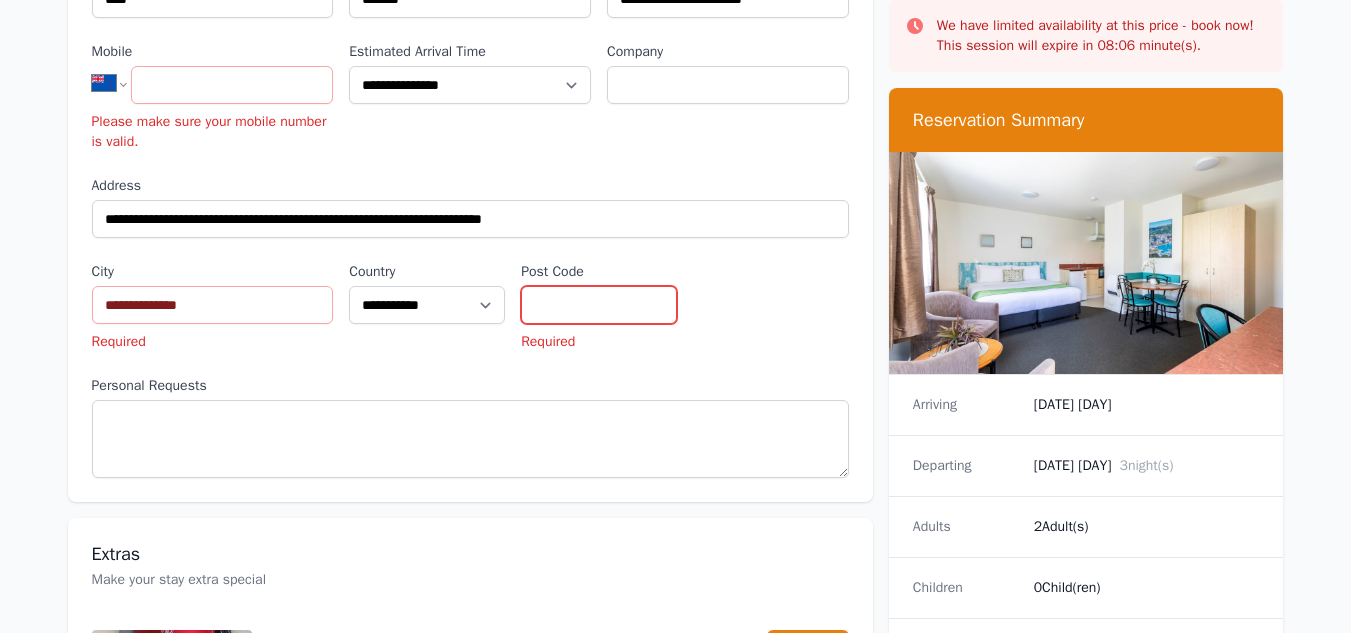 click on "Post Code" at bounding box center (599, 305) 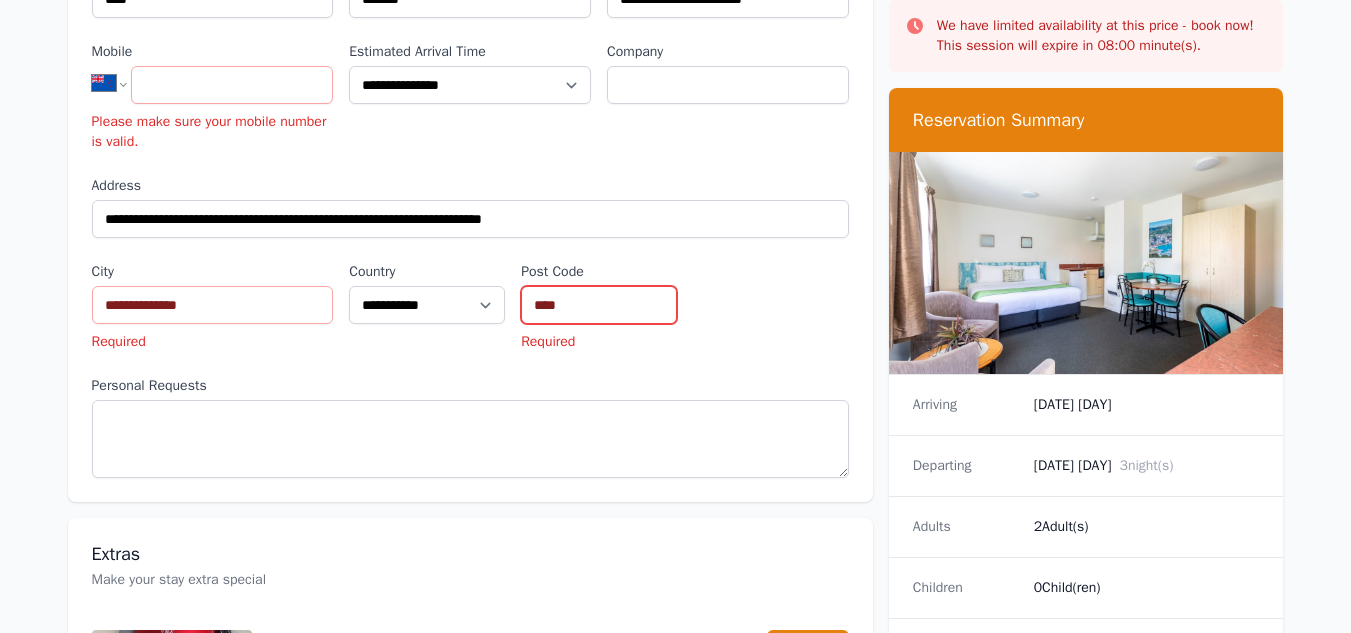 scroll, scrollTop: 865, scrollLeft: 0, axis: vertical 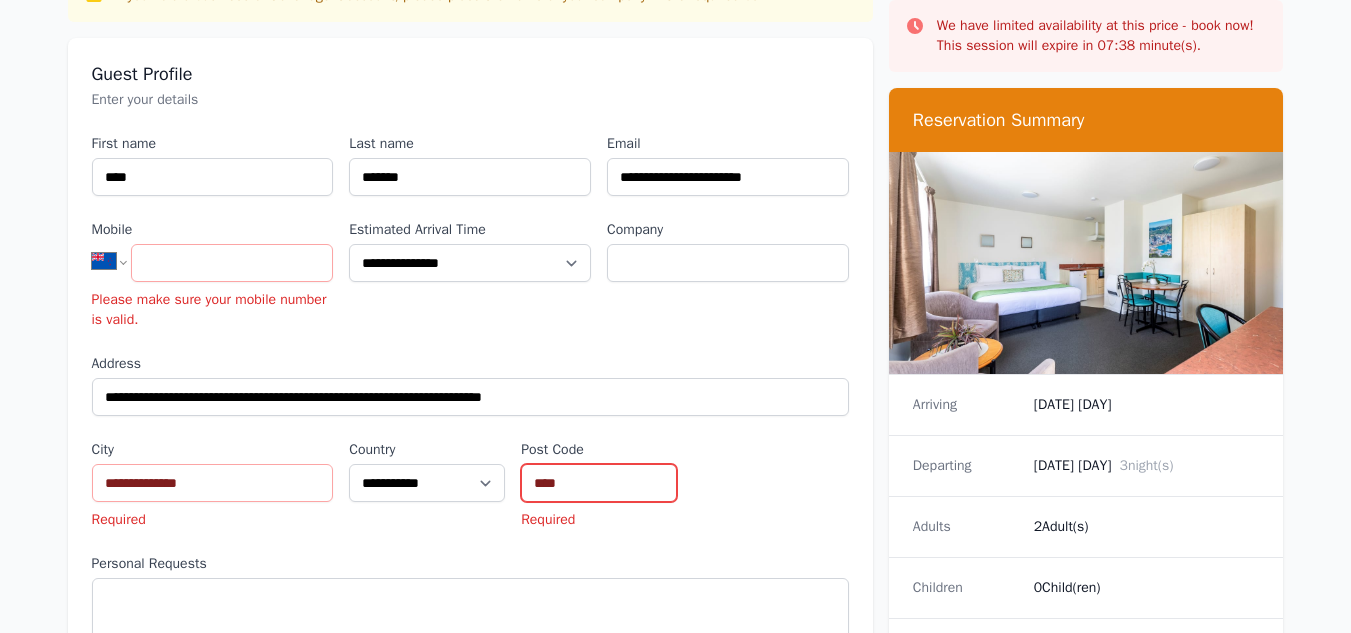 type on "****" 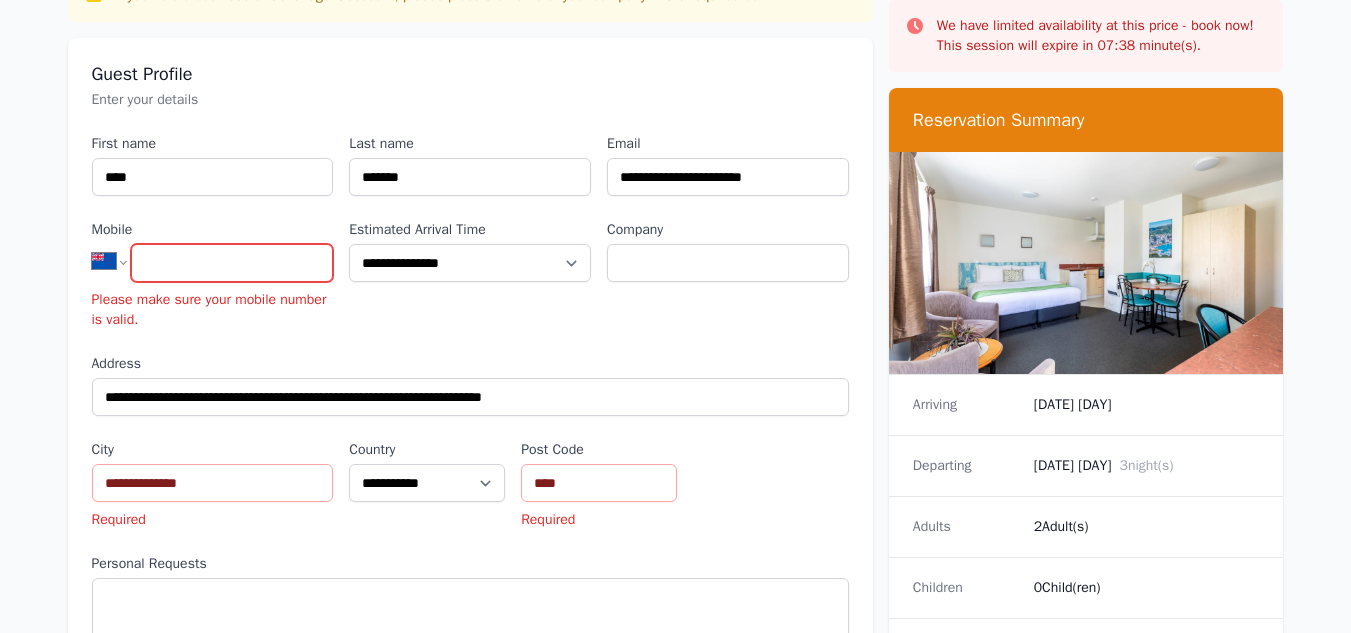 click on "Mobile" at bounding box center (232, 263) 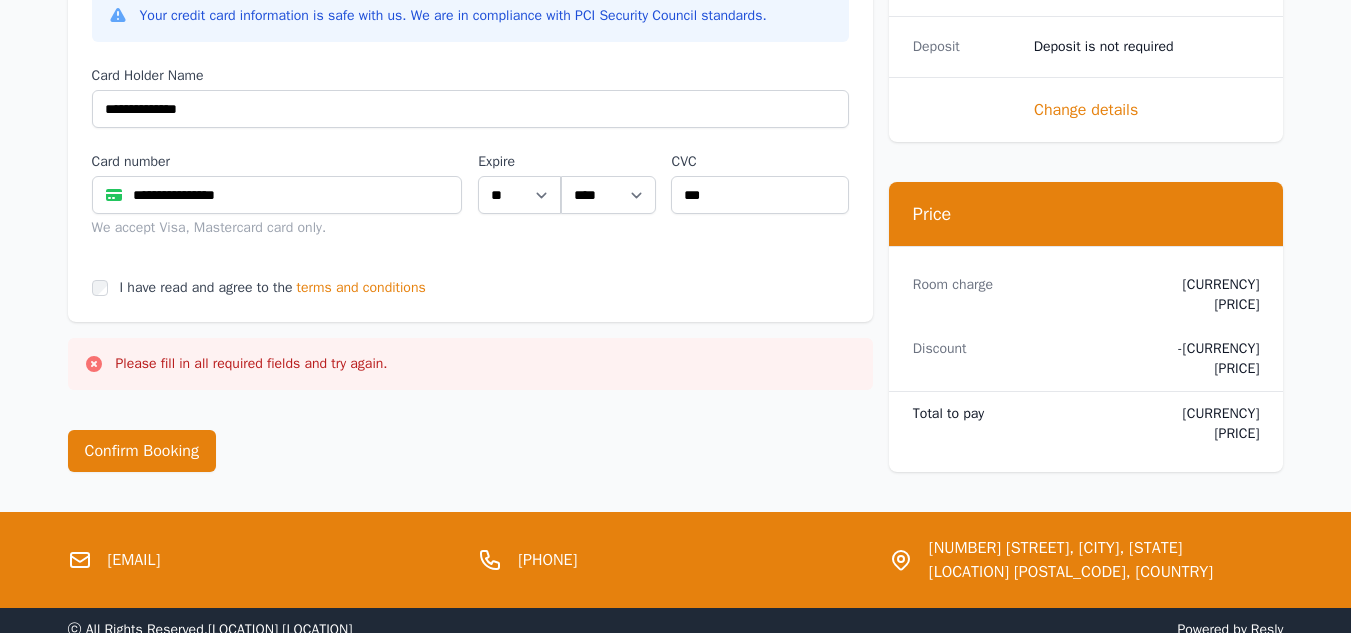 scroll, scrollTop: 1218, scrollLeft: 0, axis: vertical 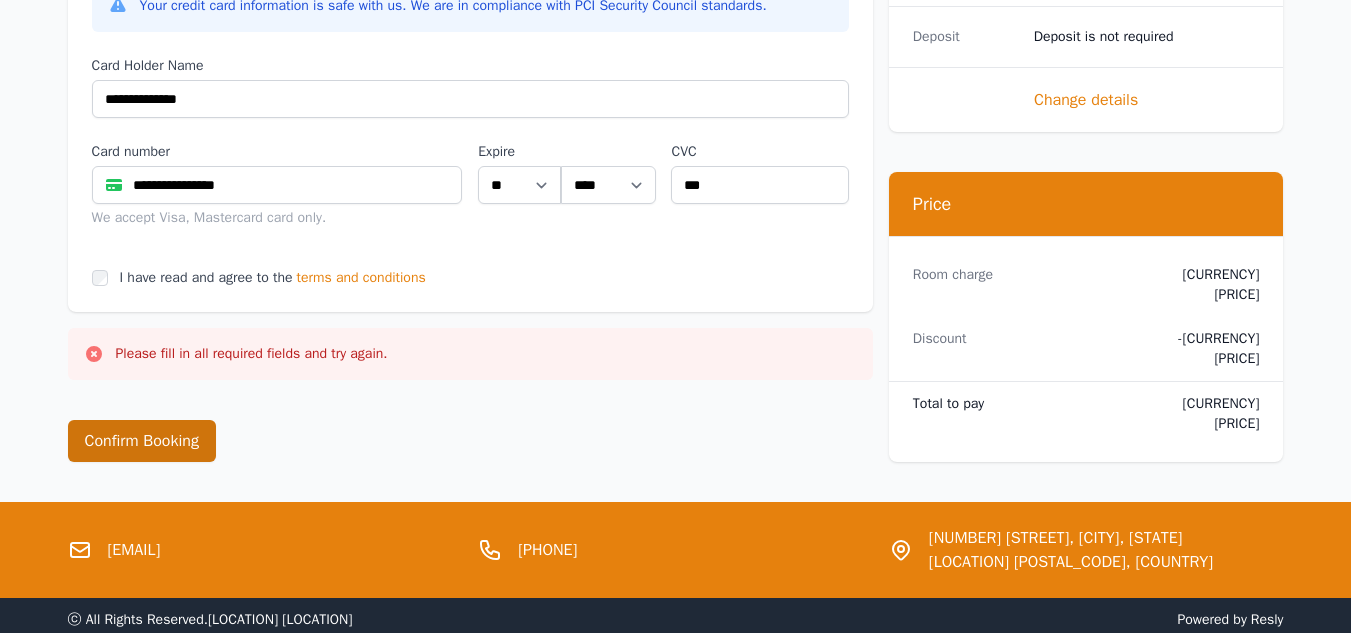 type on "**********" 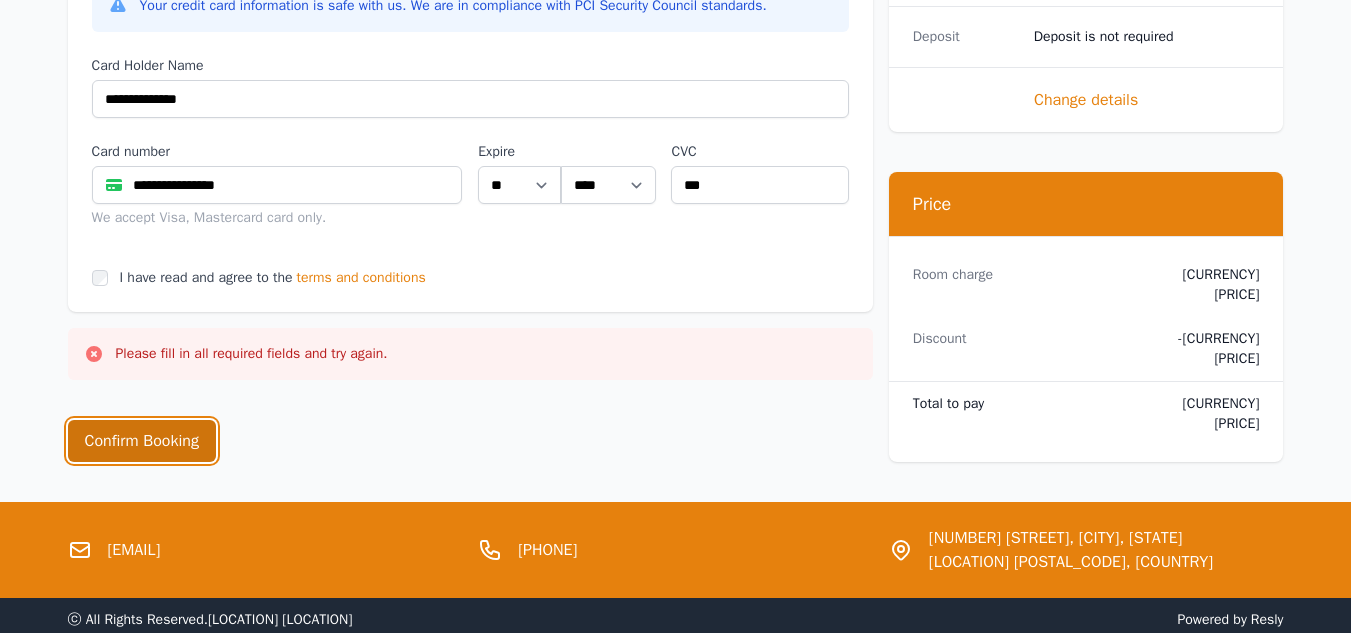click on "Confirm Booking" at bounding box center [142, 441] 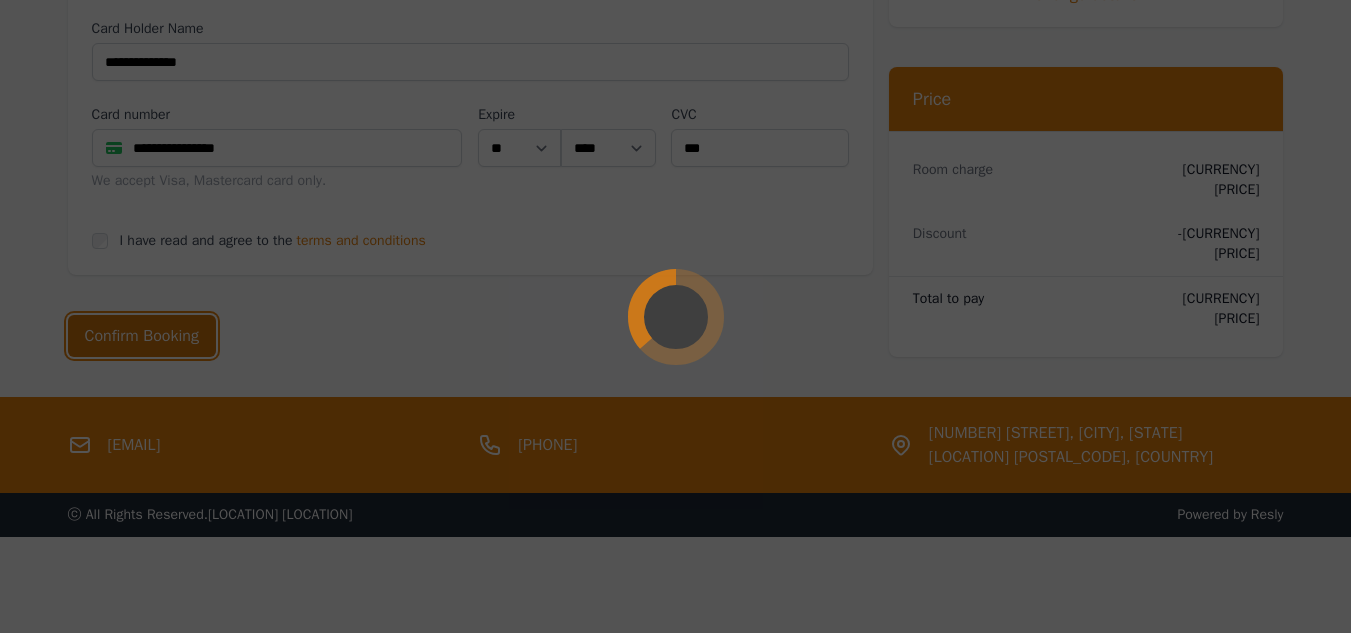 scroll, scrollTop: 1142, scrollLeft: 0, axis: vertical 